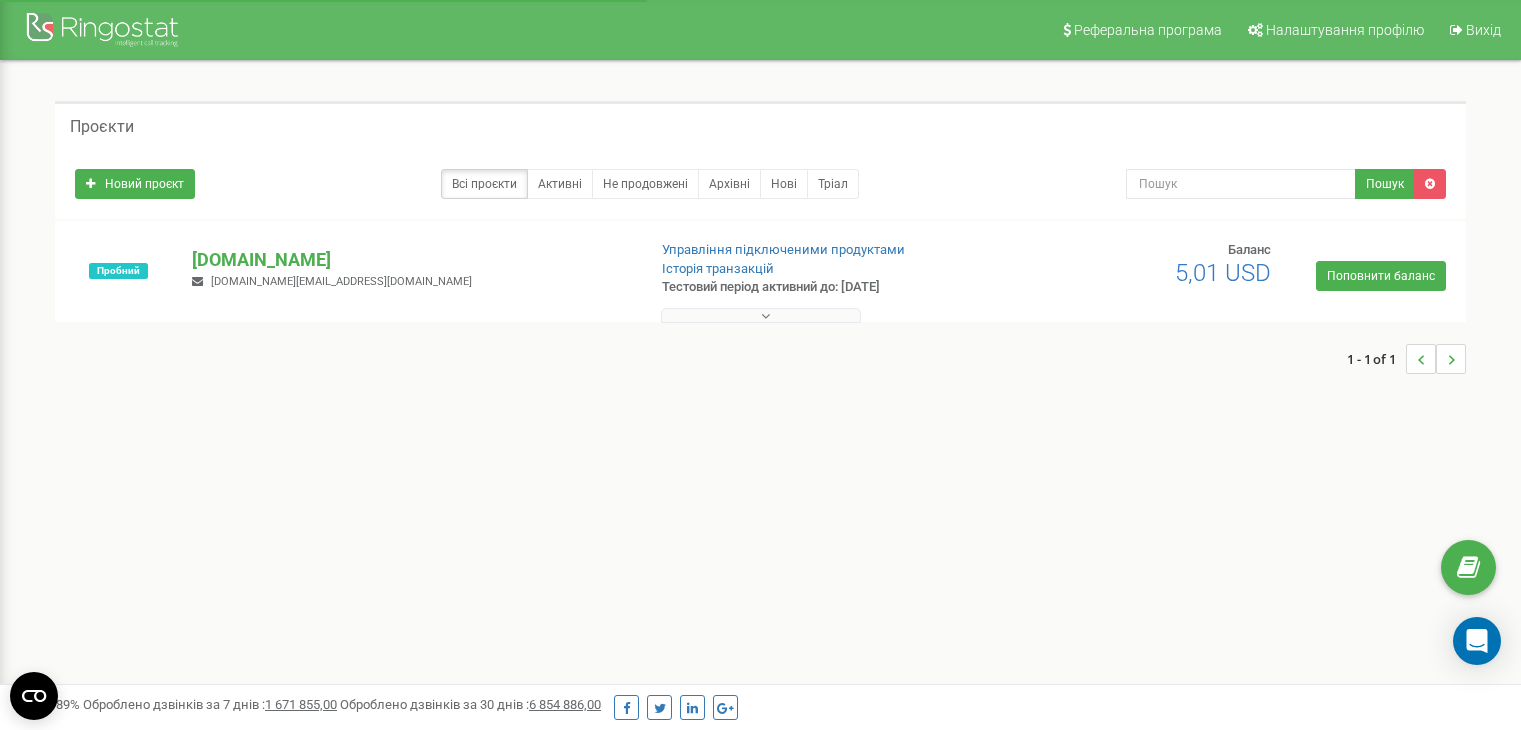scroll, scrollTop: 0, scrollLeft: 0, axis: both 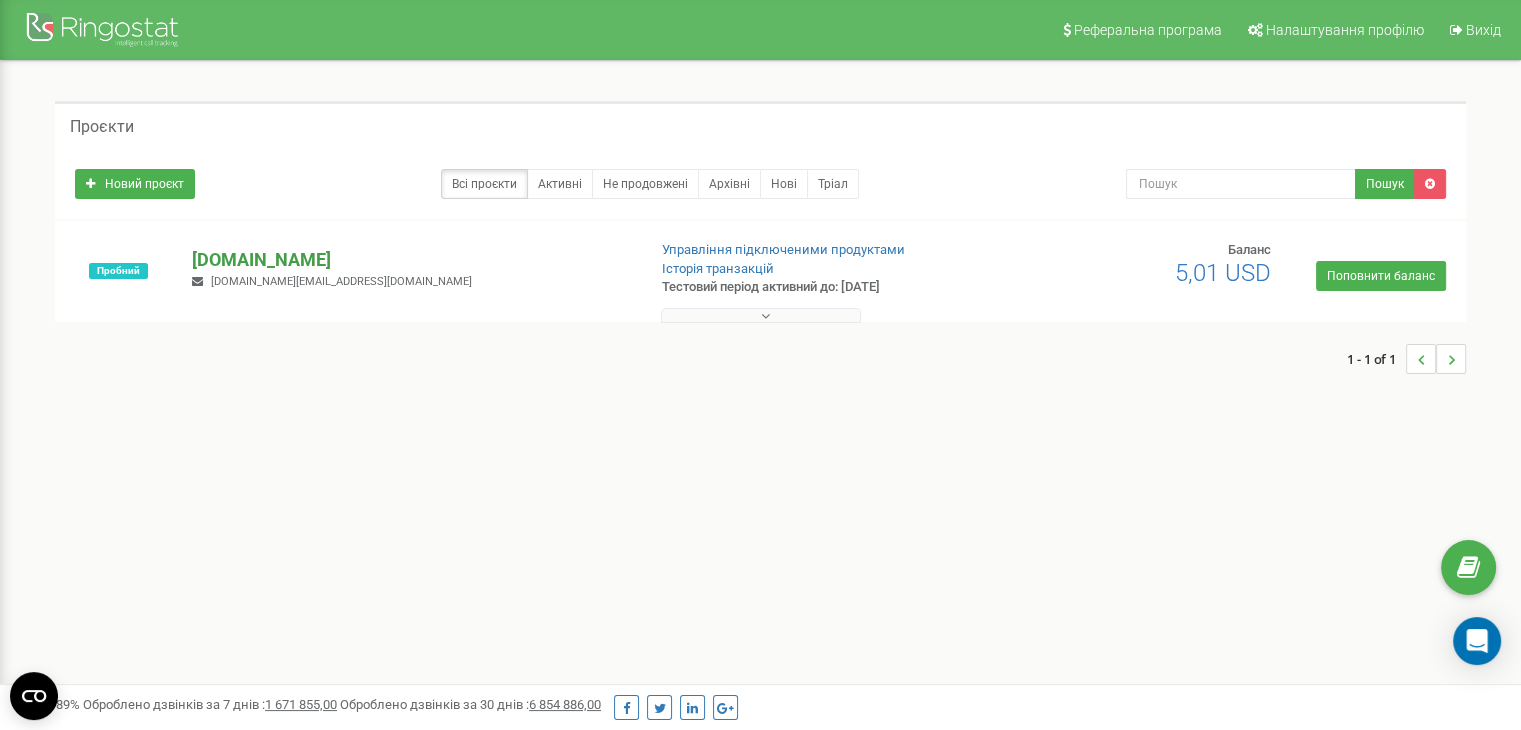 click on "[DOMAIN_NAME]" at bounding box center [410, 260] 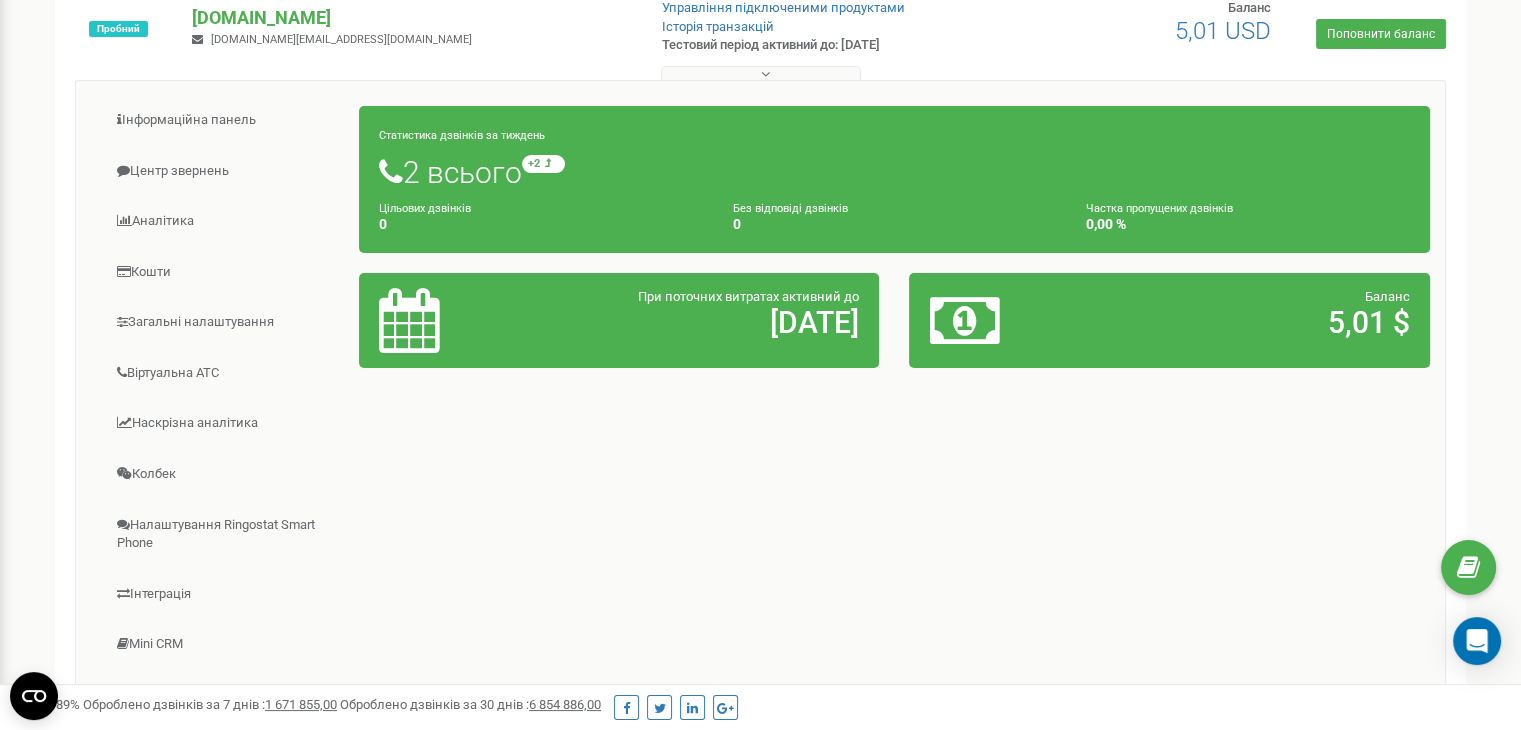 scroll, scrollTop: 240, scrollLeft: 0, axis: vertical 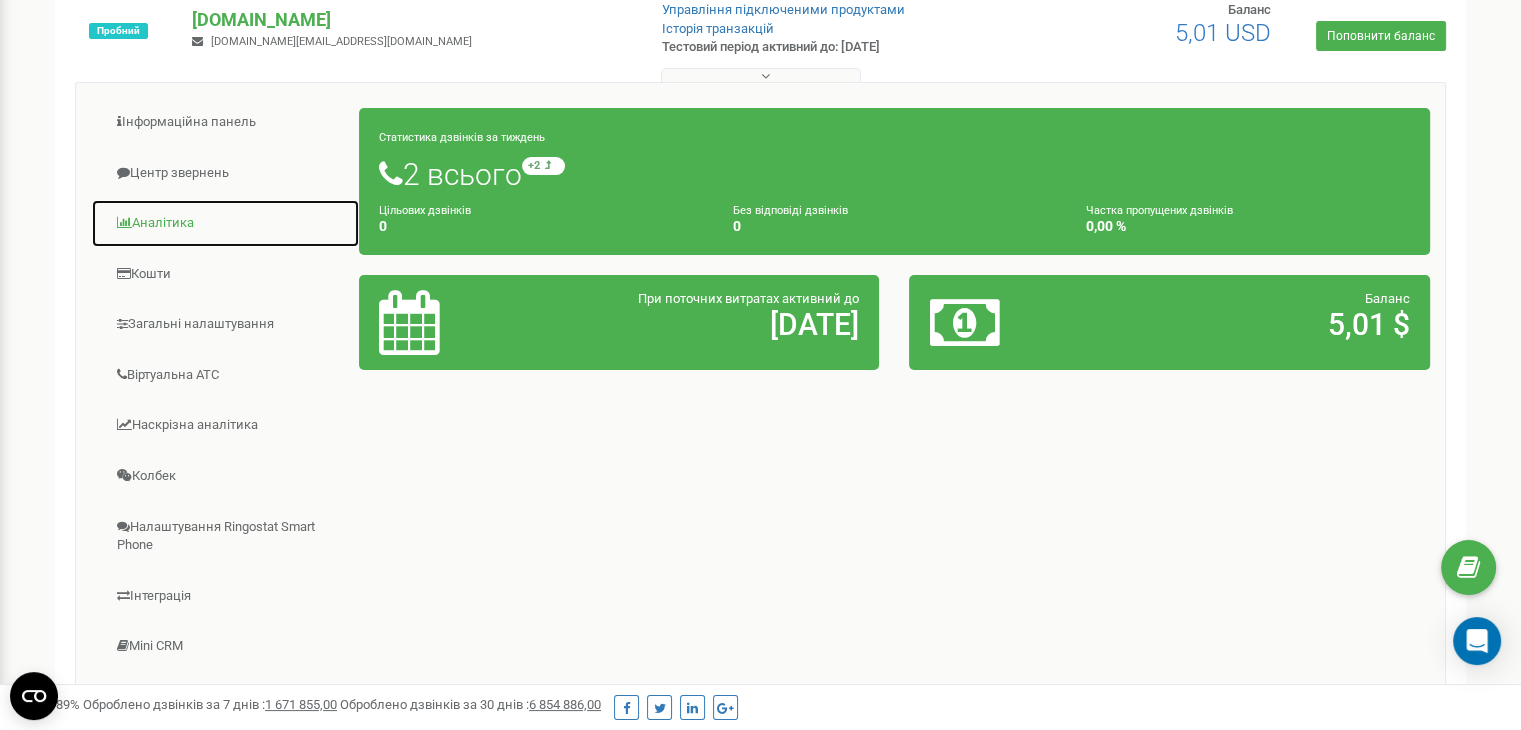 click on "Аналiтика" at bounding box center [225, 223] 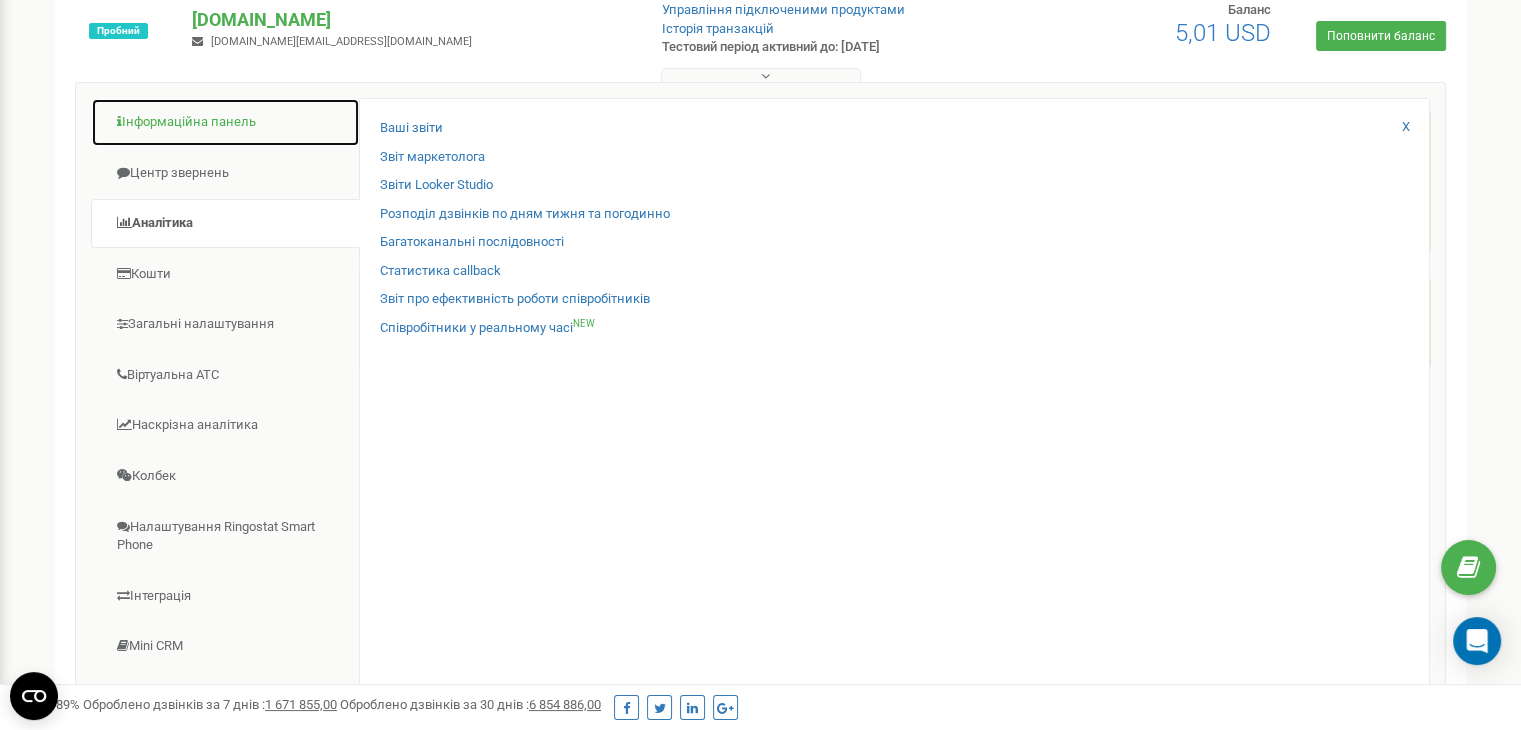 click on "Інформаційна панель" at bounding box center (225, 122) 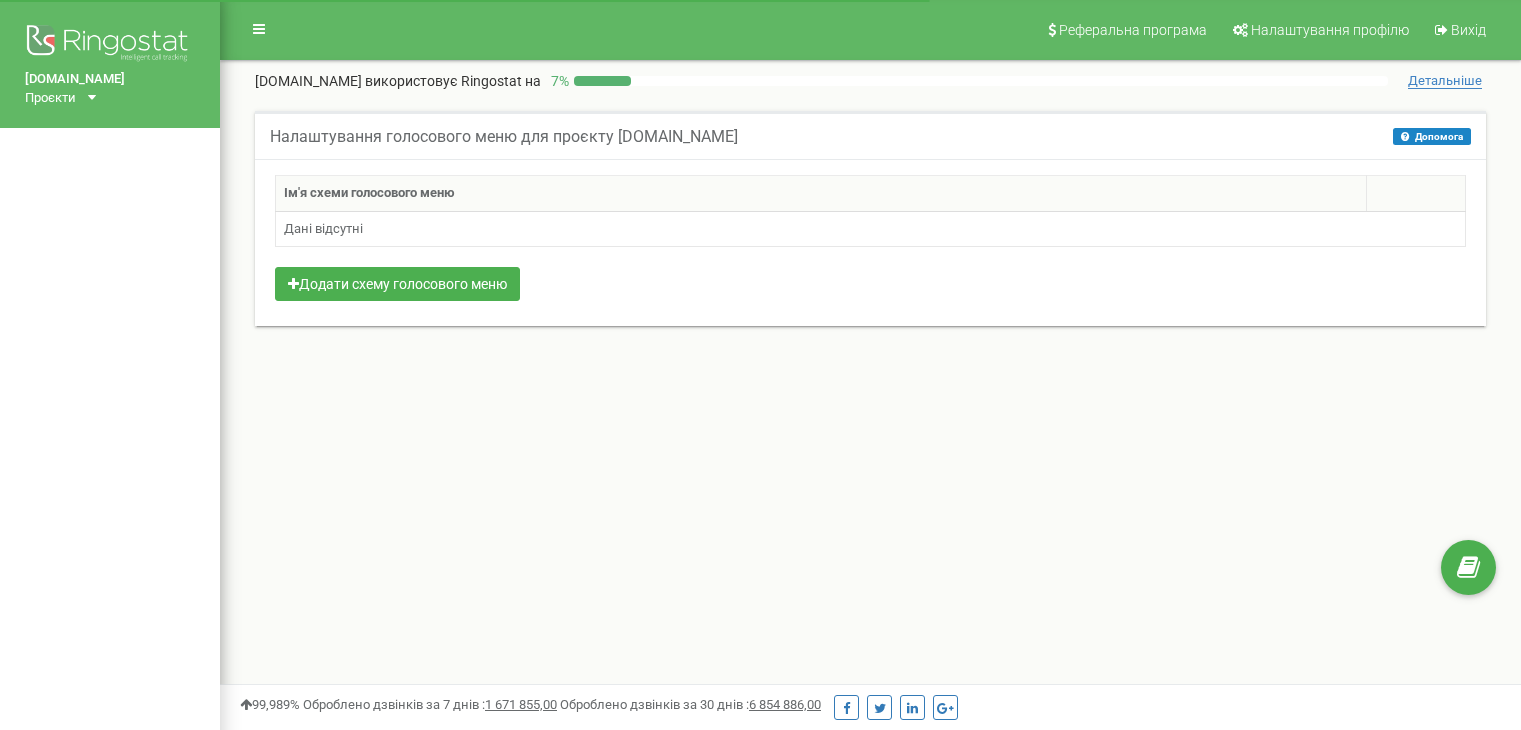 scroll, scrollTop: 0, scrollLeft: 0, axis: both 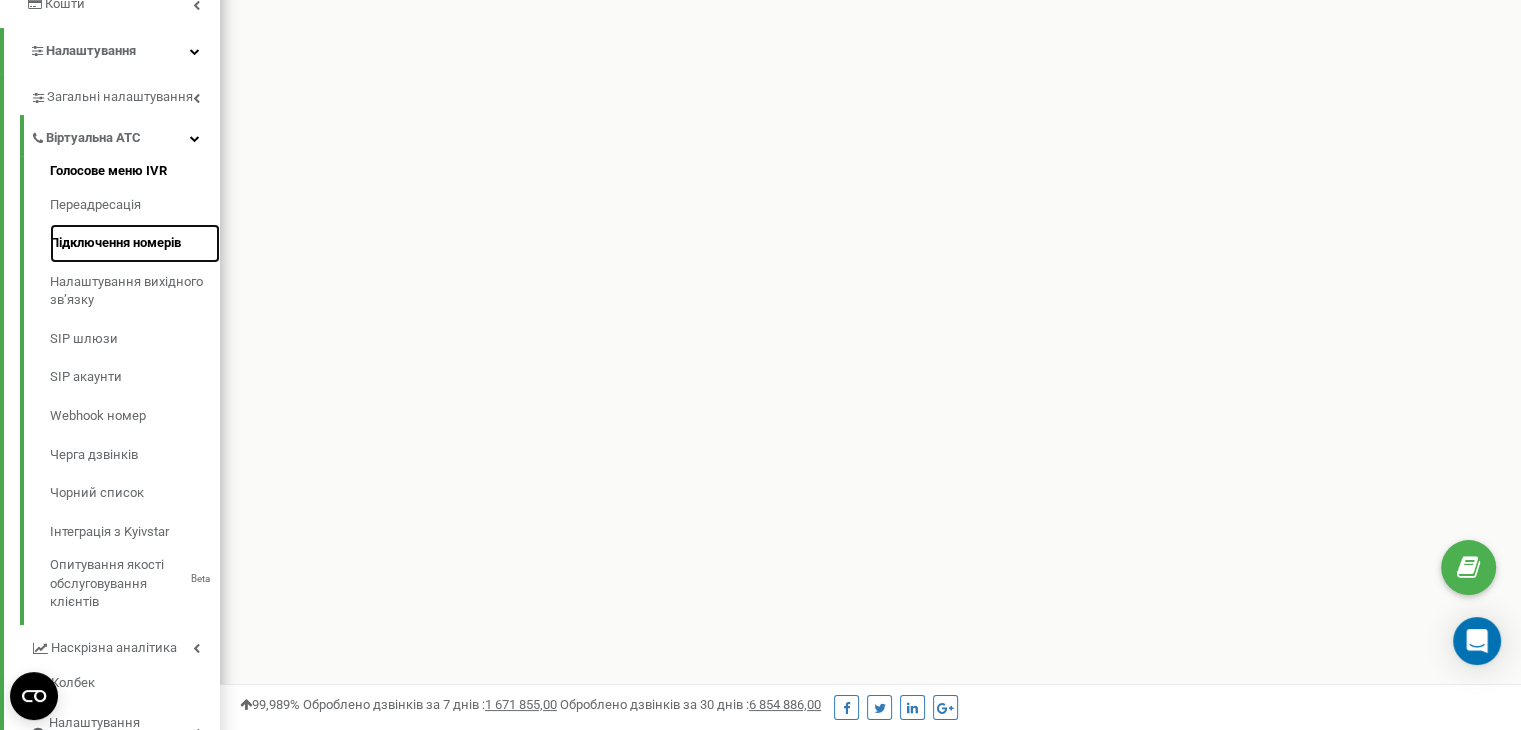 click on "Підключення номерів" at bounding box center [135, 243] 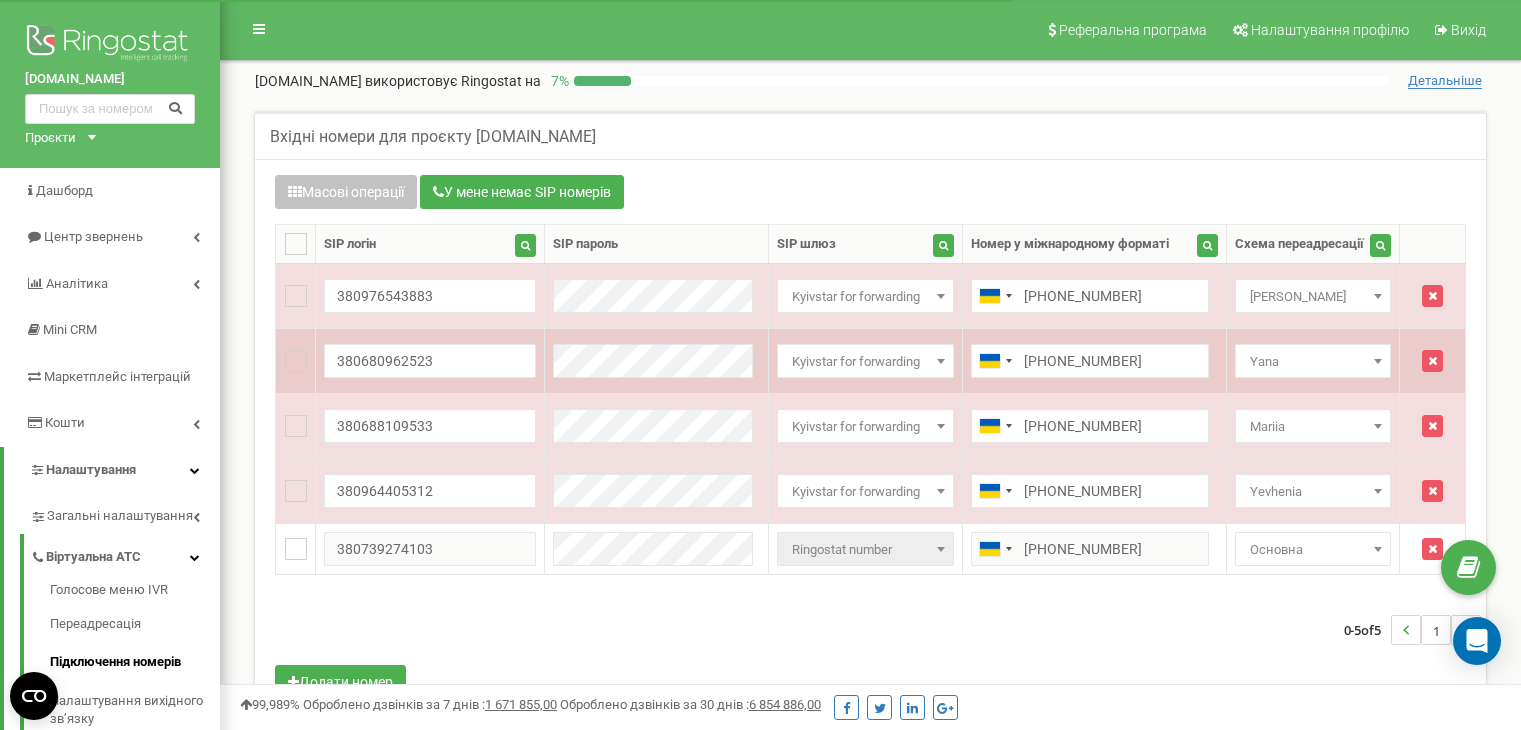 scroll, scrollTop: 0, scrollLeft: 0, axis: both 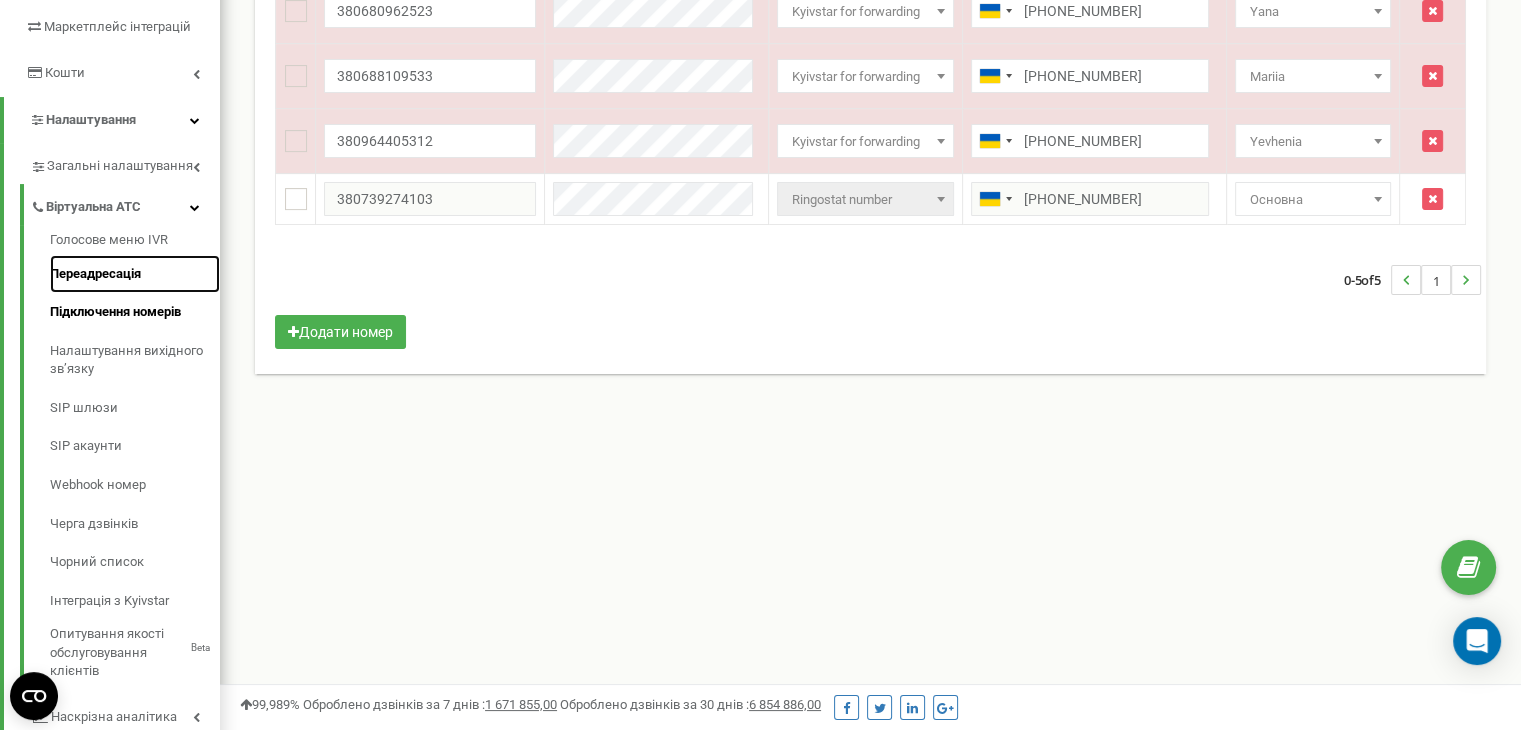 click on "Переадресація" at bounding box center [135, 274] 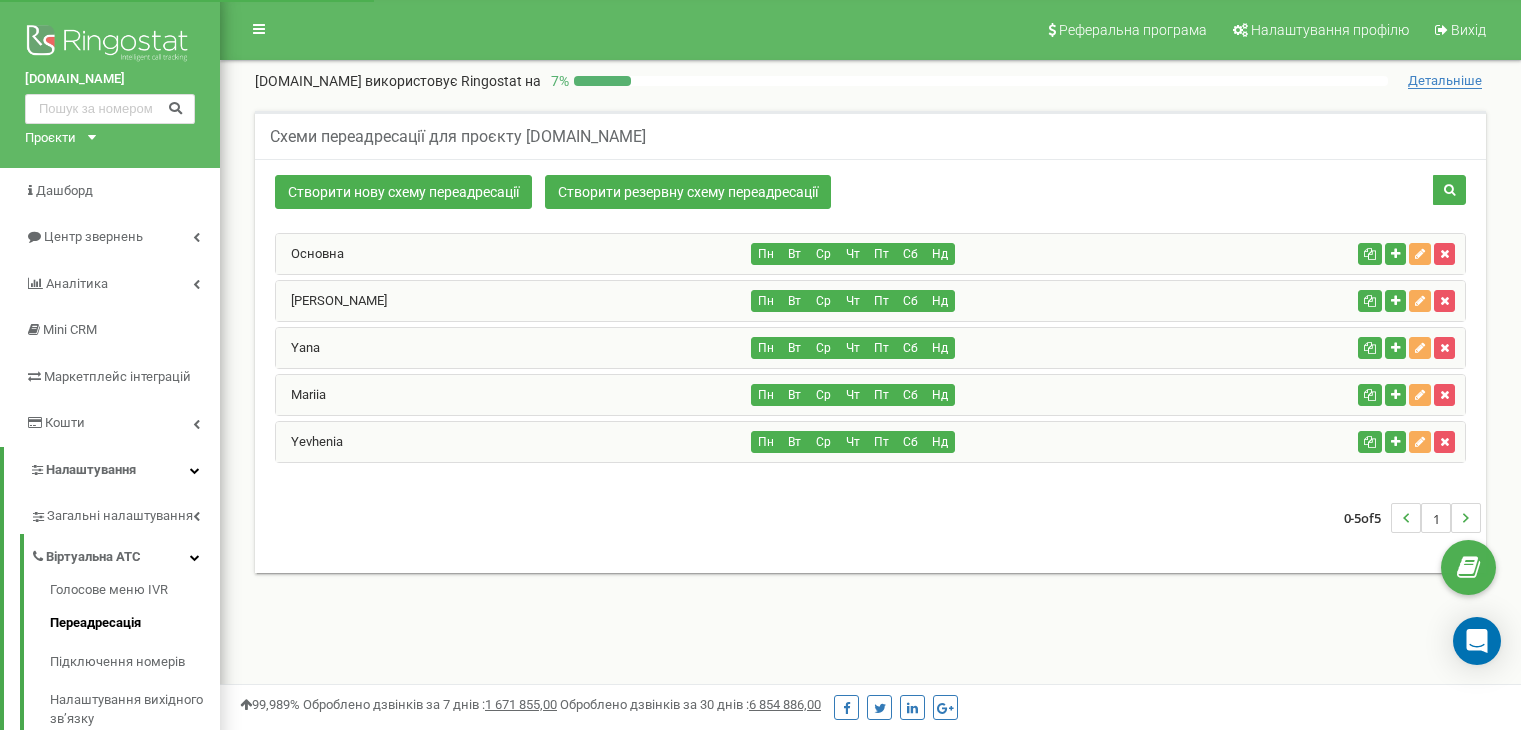 scroll, scrollTop: 0, scrollLeft: 0, axis: both 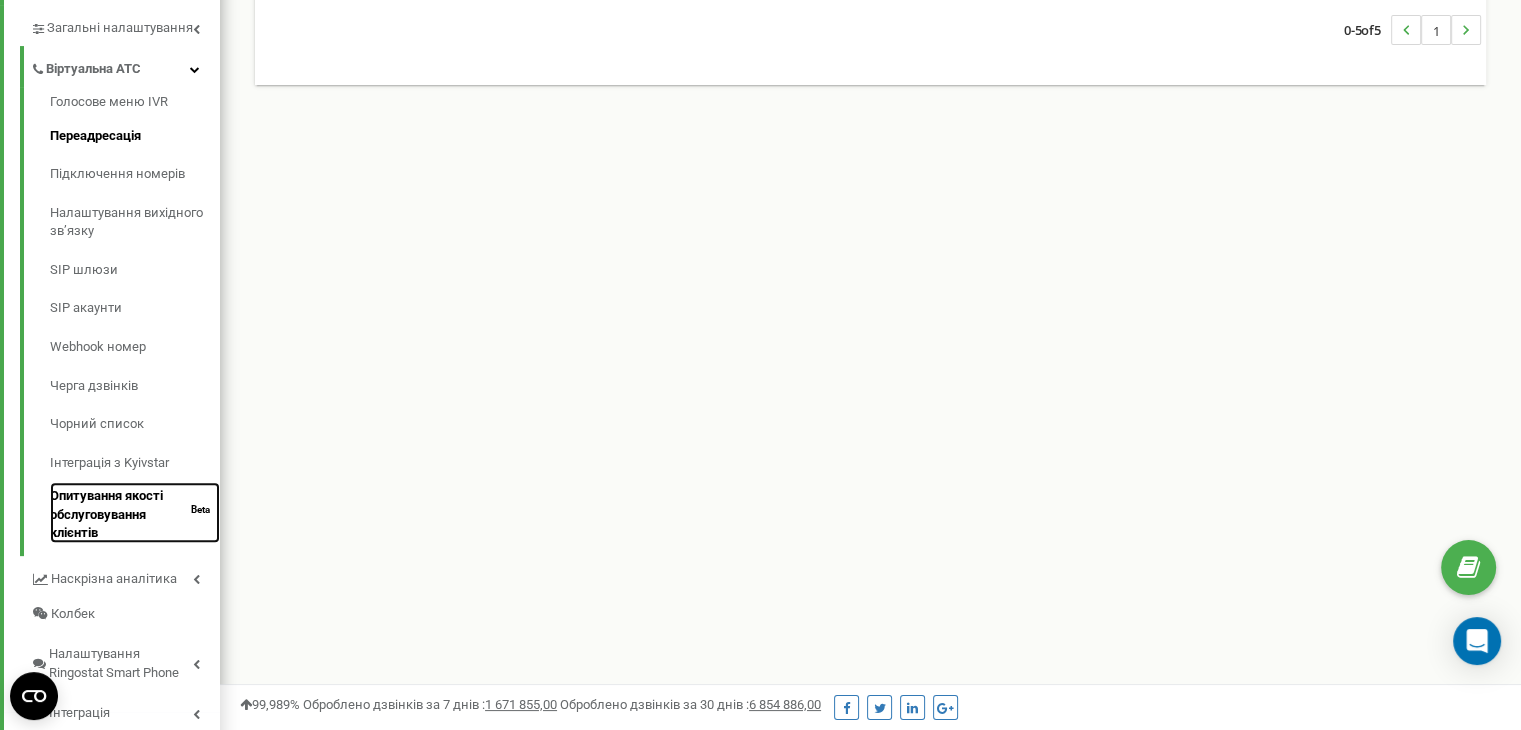 click on "Опитування якості обслуговування клієнтів Beta" at bounding box center (135, 512) 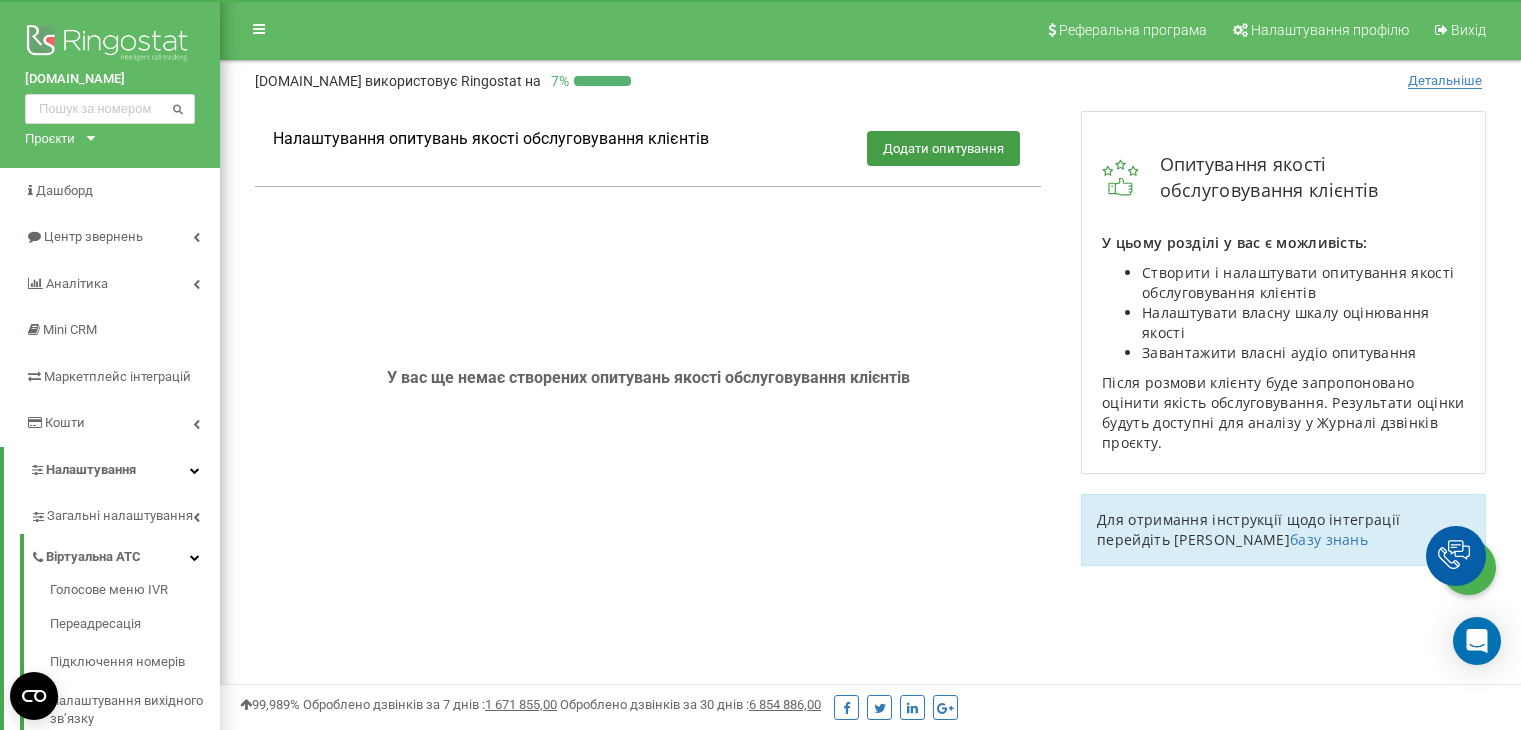 scroll, scrollTop: 0, scrollLeft: 0, axis: both 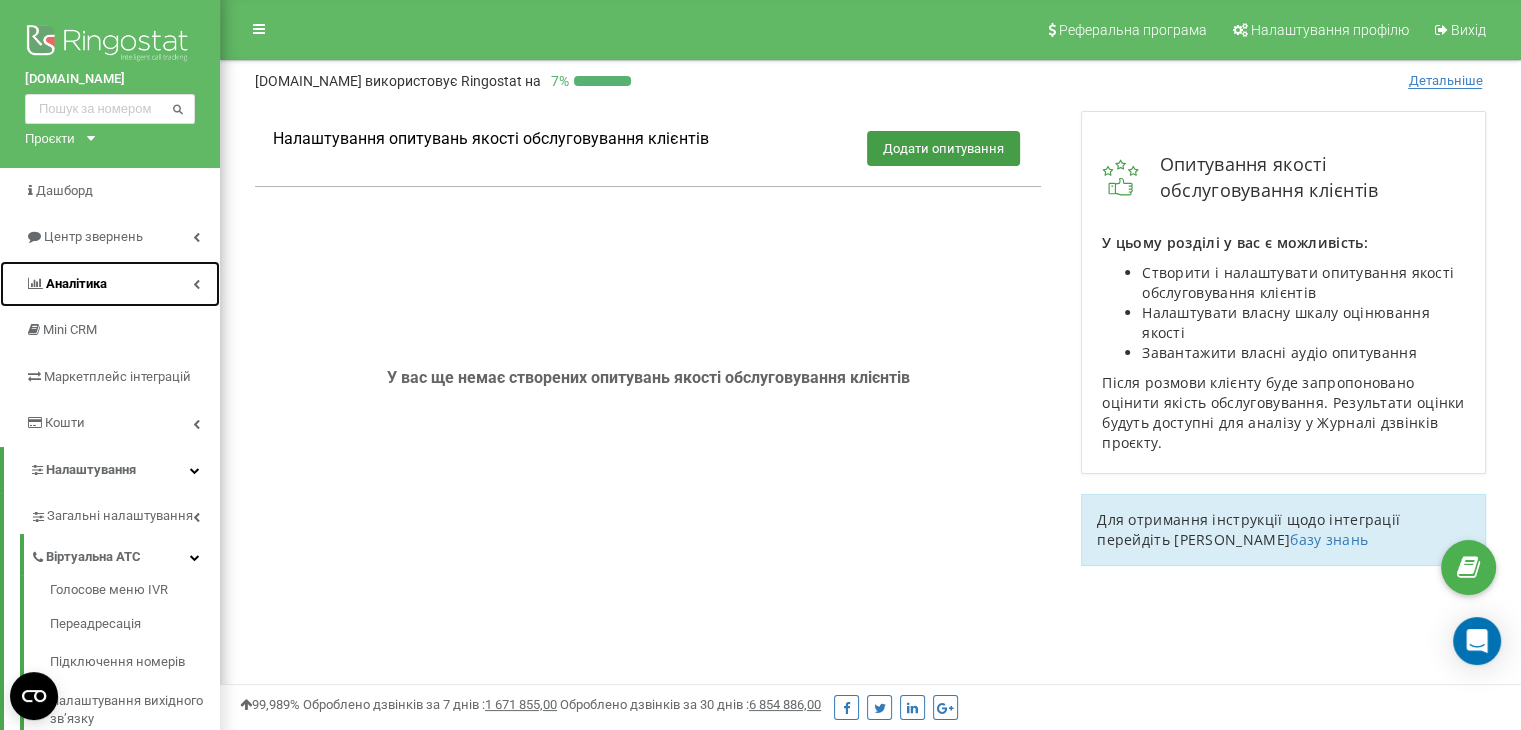 click on "Аналiтика" at bounding box center [110, 284] 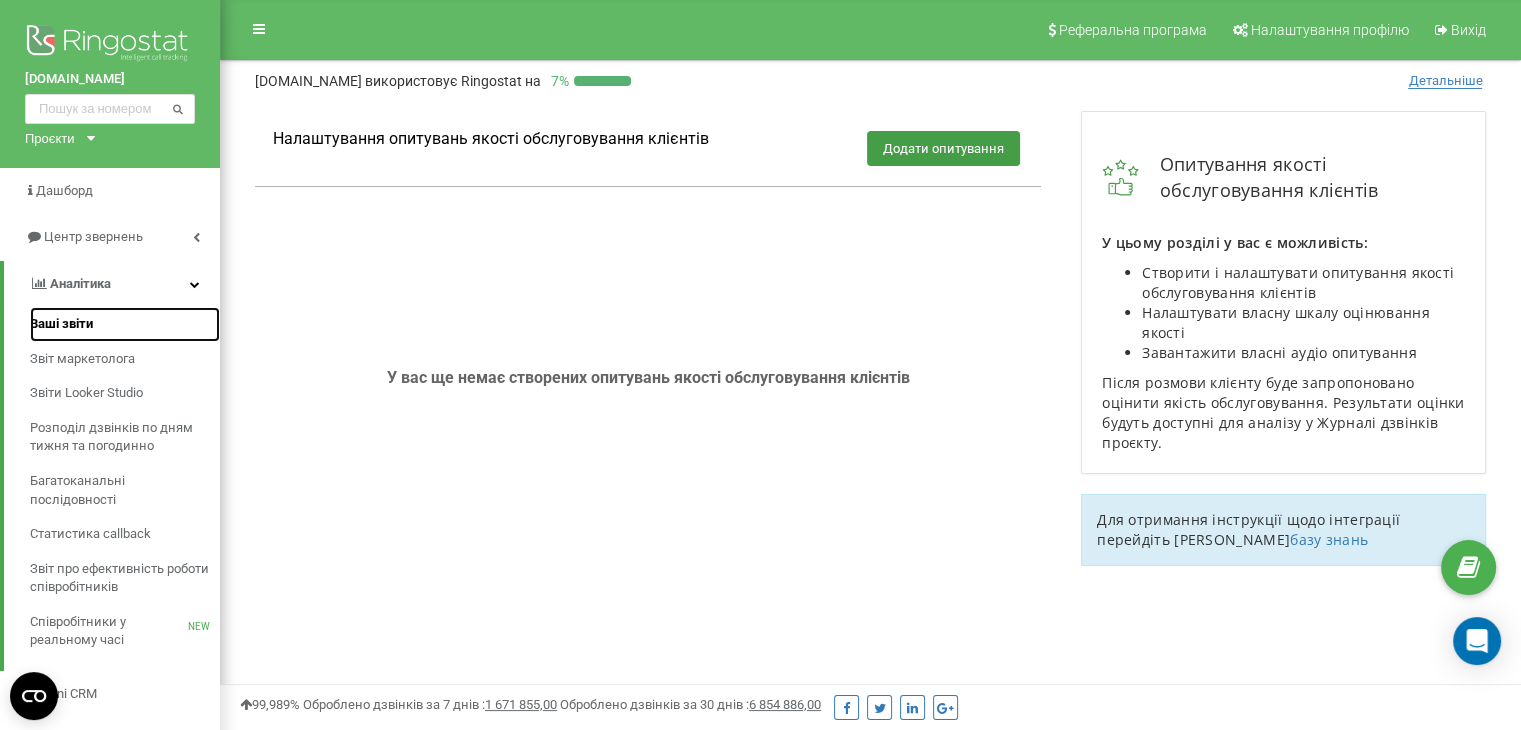 click on "Ваші звіти" at bounding box center (125, 324) 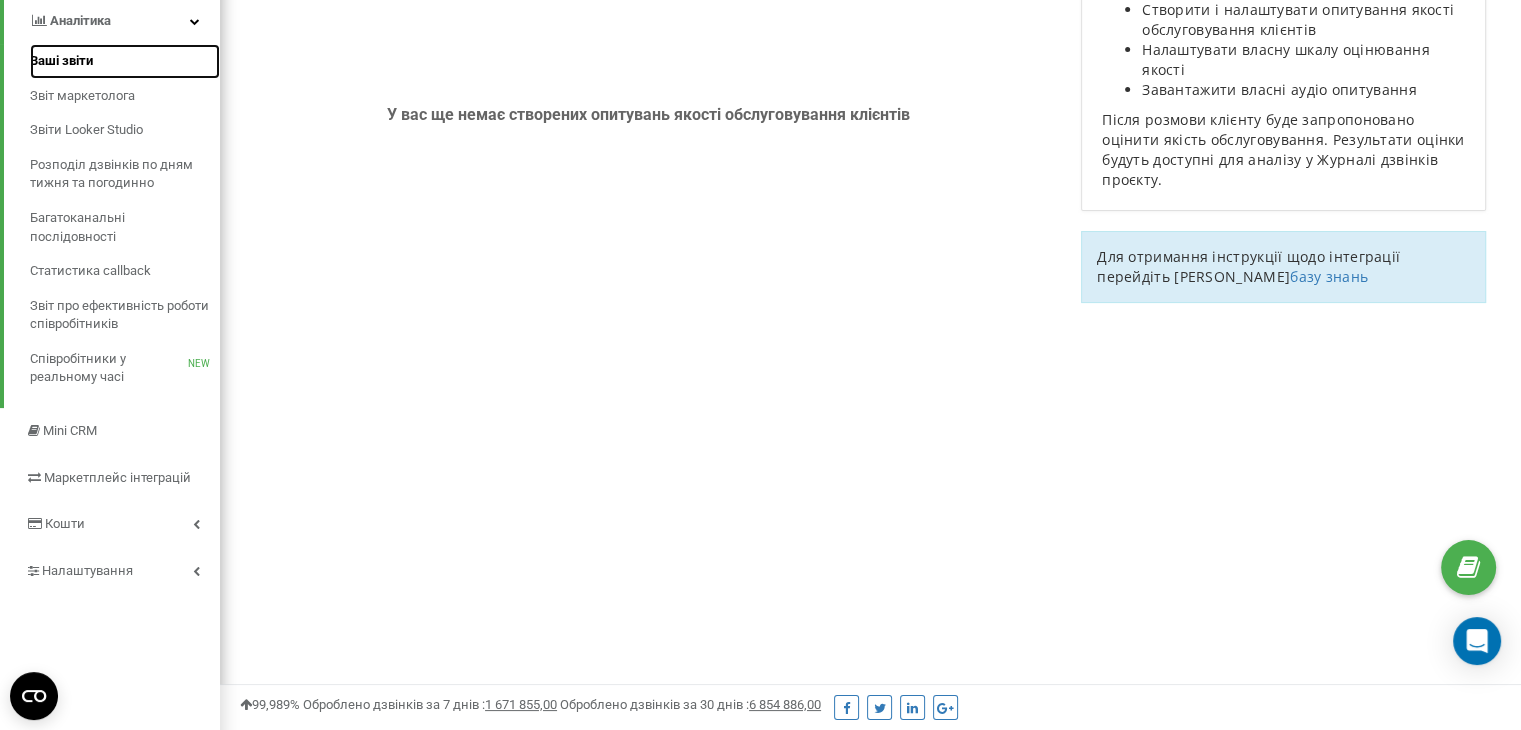 scroll, scrollTop: 264, scrollLeft: 0, axis: vertical 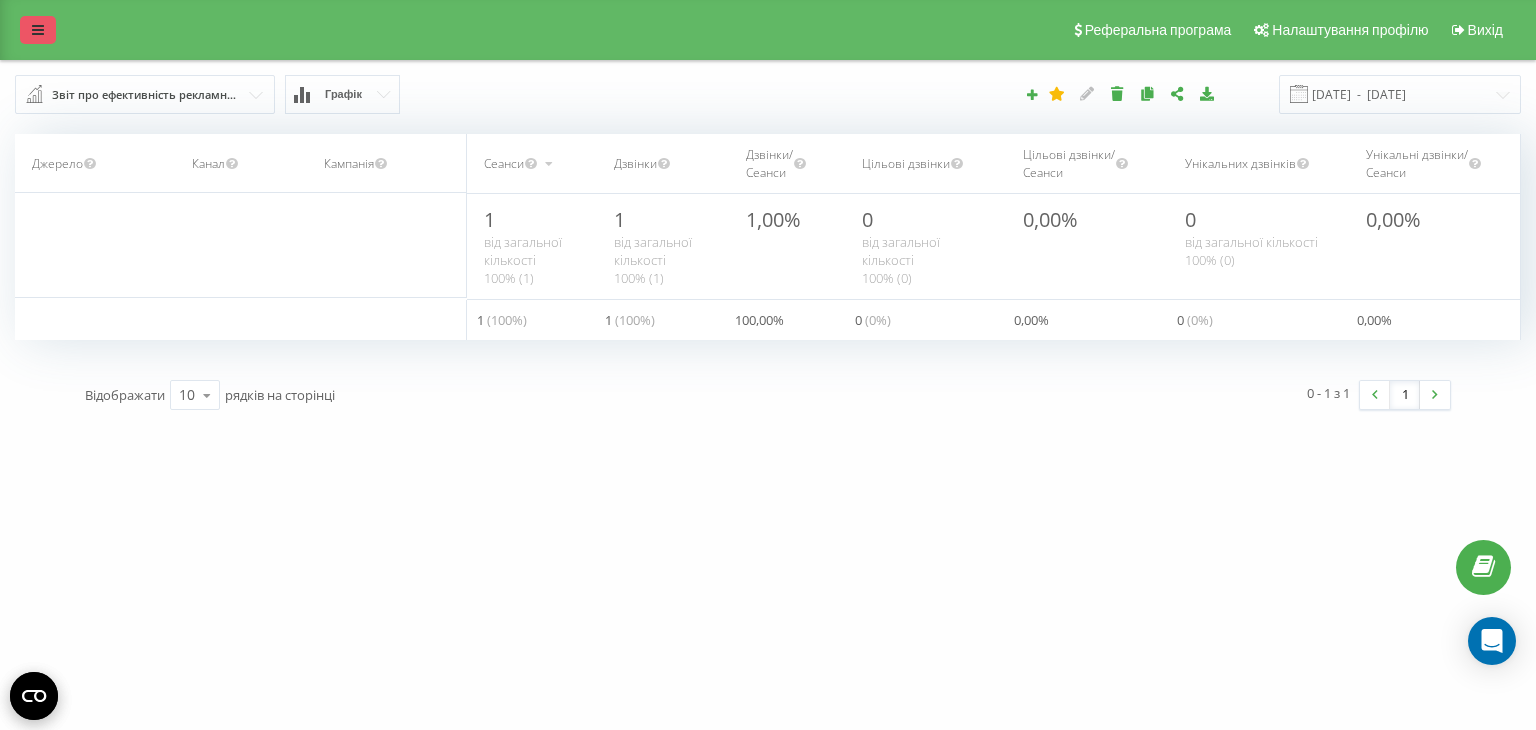 click at bounding box center [38, 30] 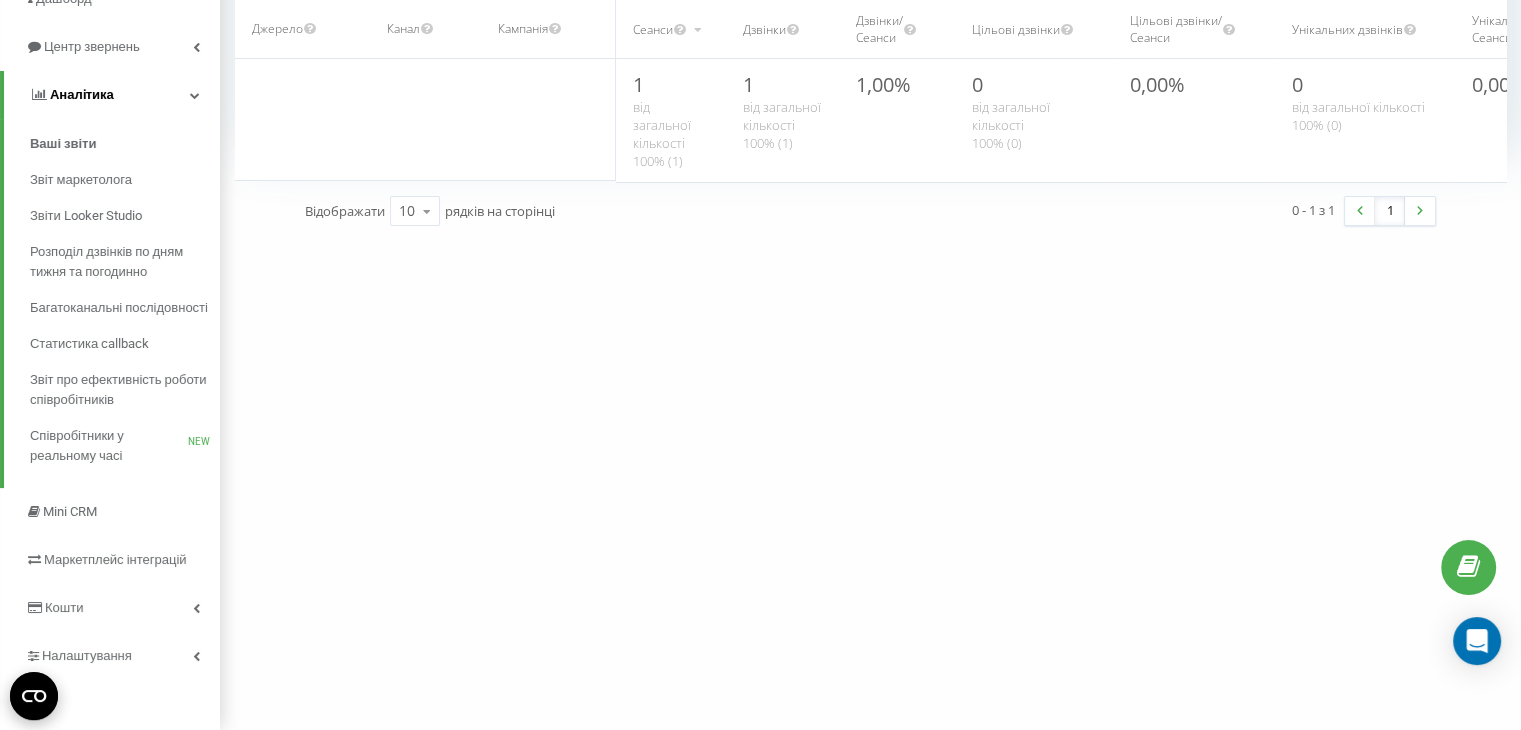 click at bounding box center [195, 95] 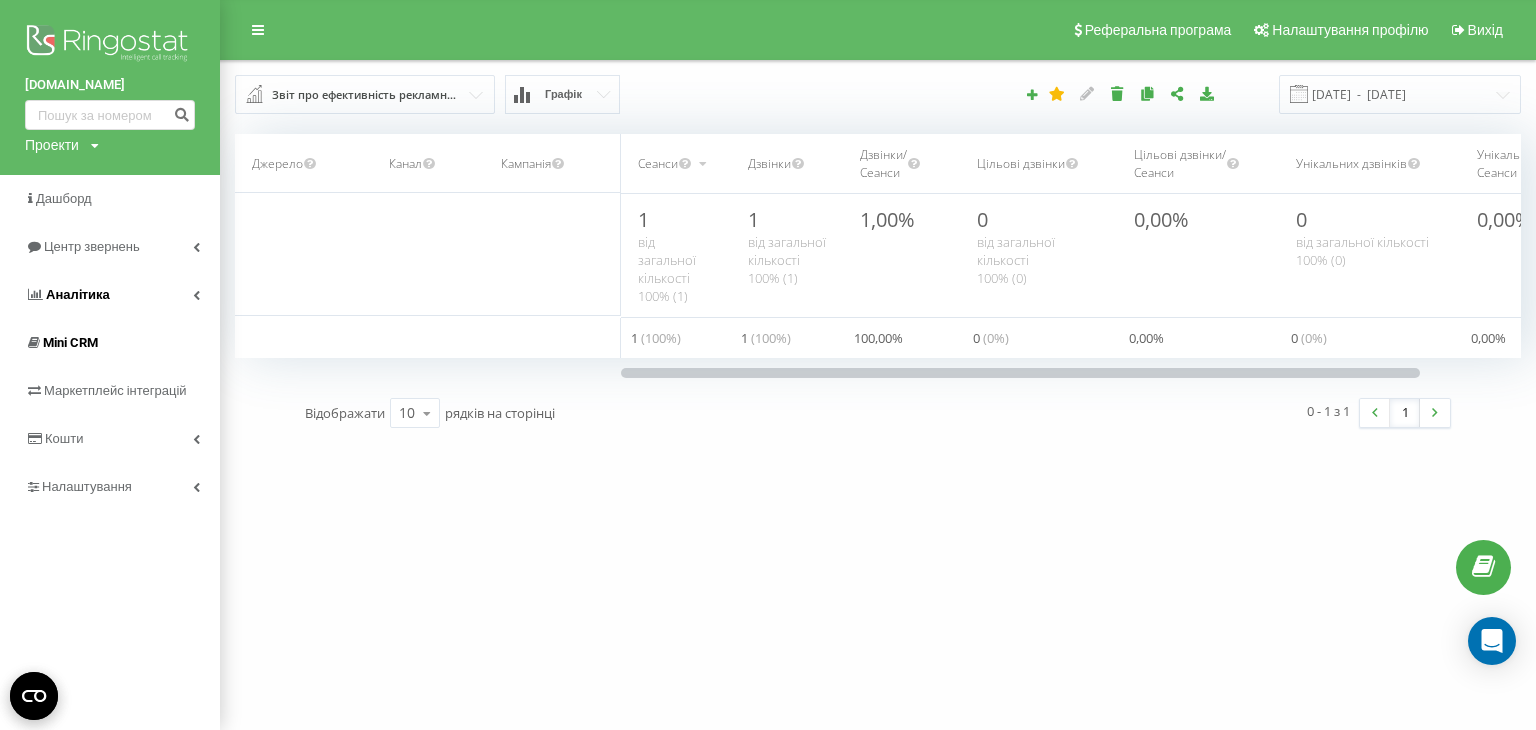 click on "Mini CRM" at bounding box center (110, 343) 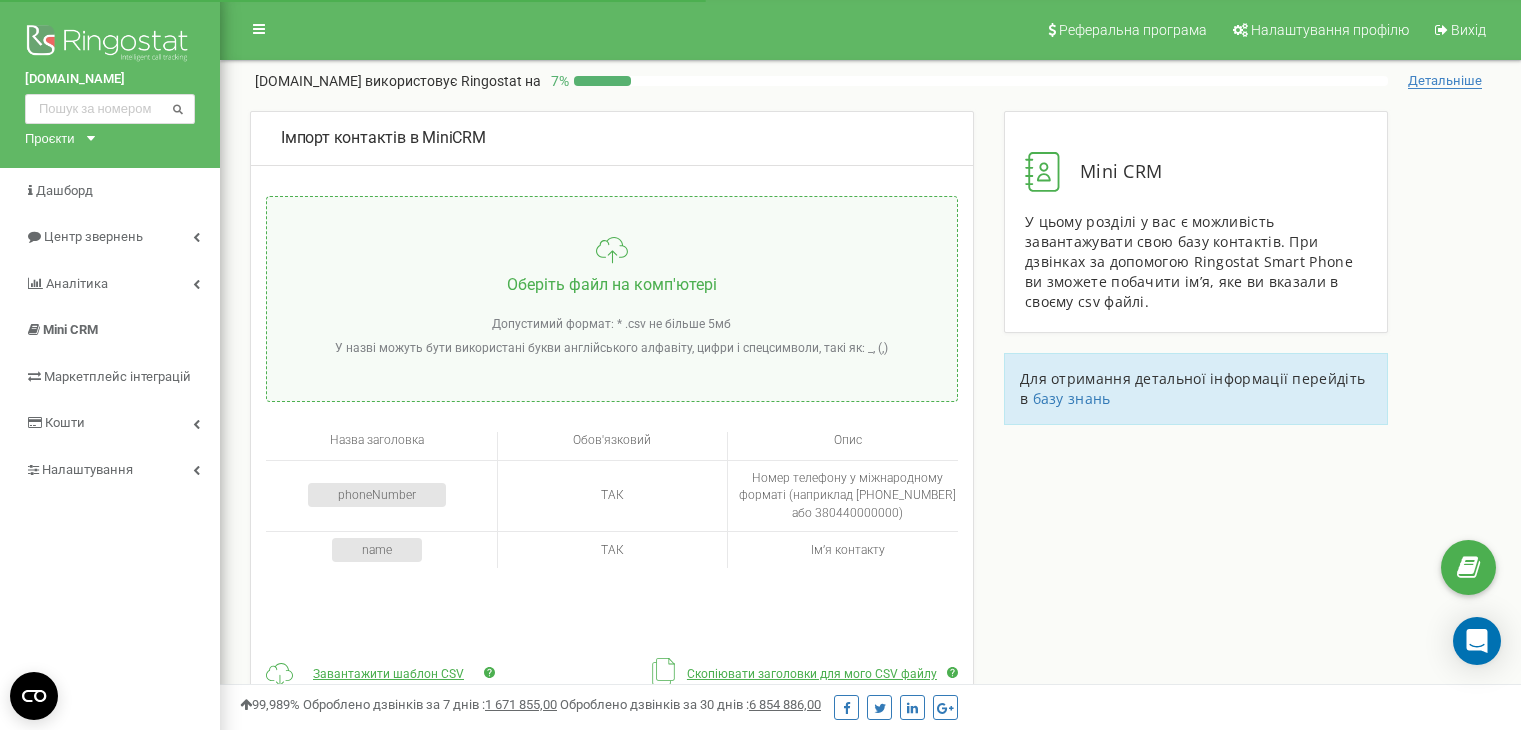 scroll, scrollTop: 0, scrollLeft: 0, axis: both 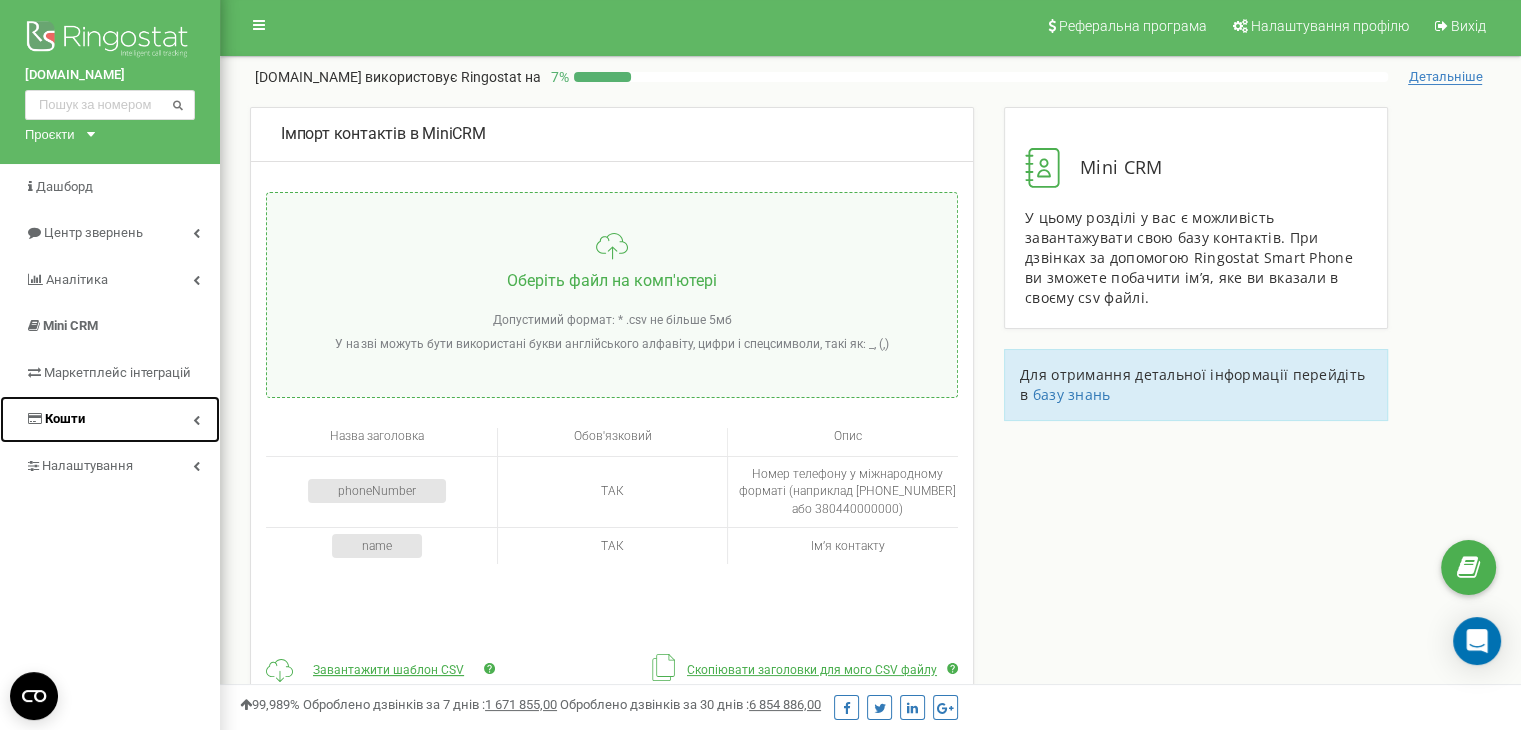 click on "Кошти" at bounding box center [110, 419] 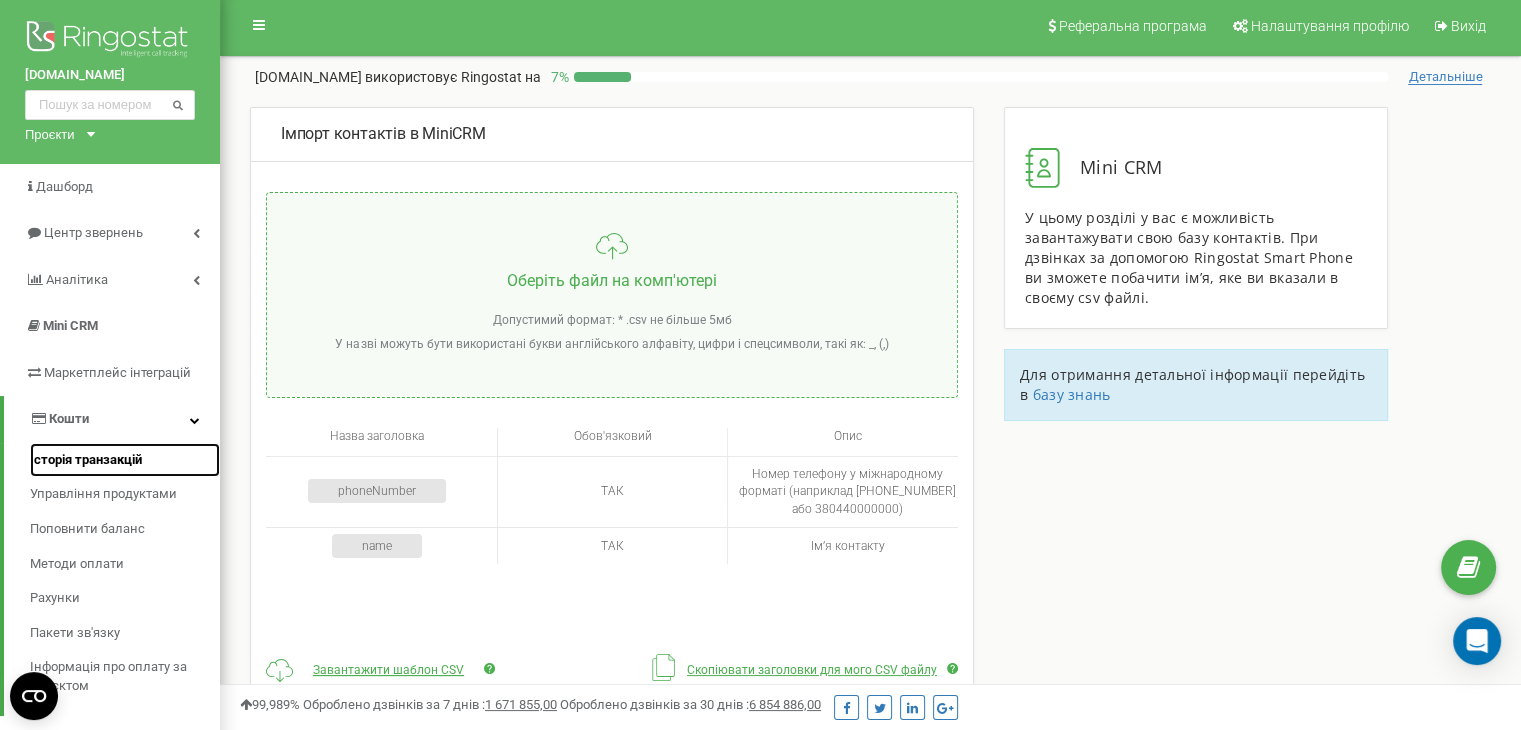 click on "Історія транзакцій" at bounding box center (86, 460) 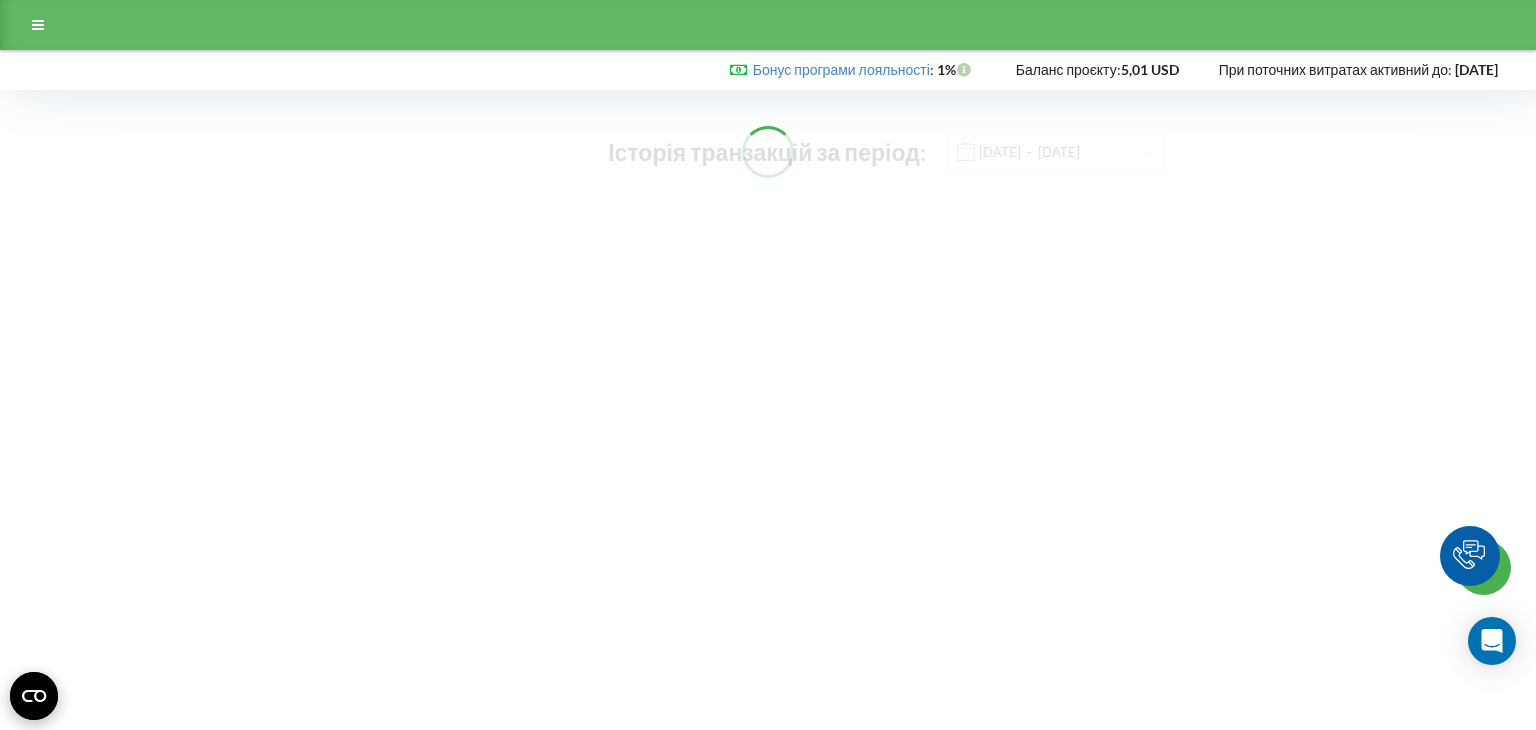 scroll, scrollTop: 0, scrollLeft: 0, axis: both 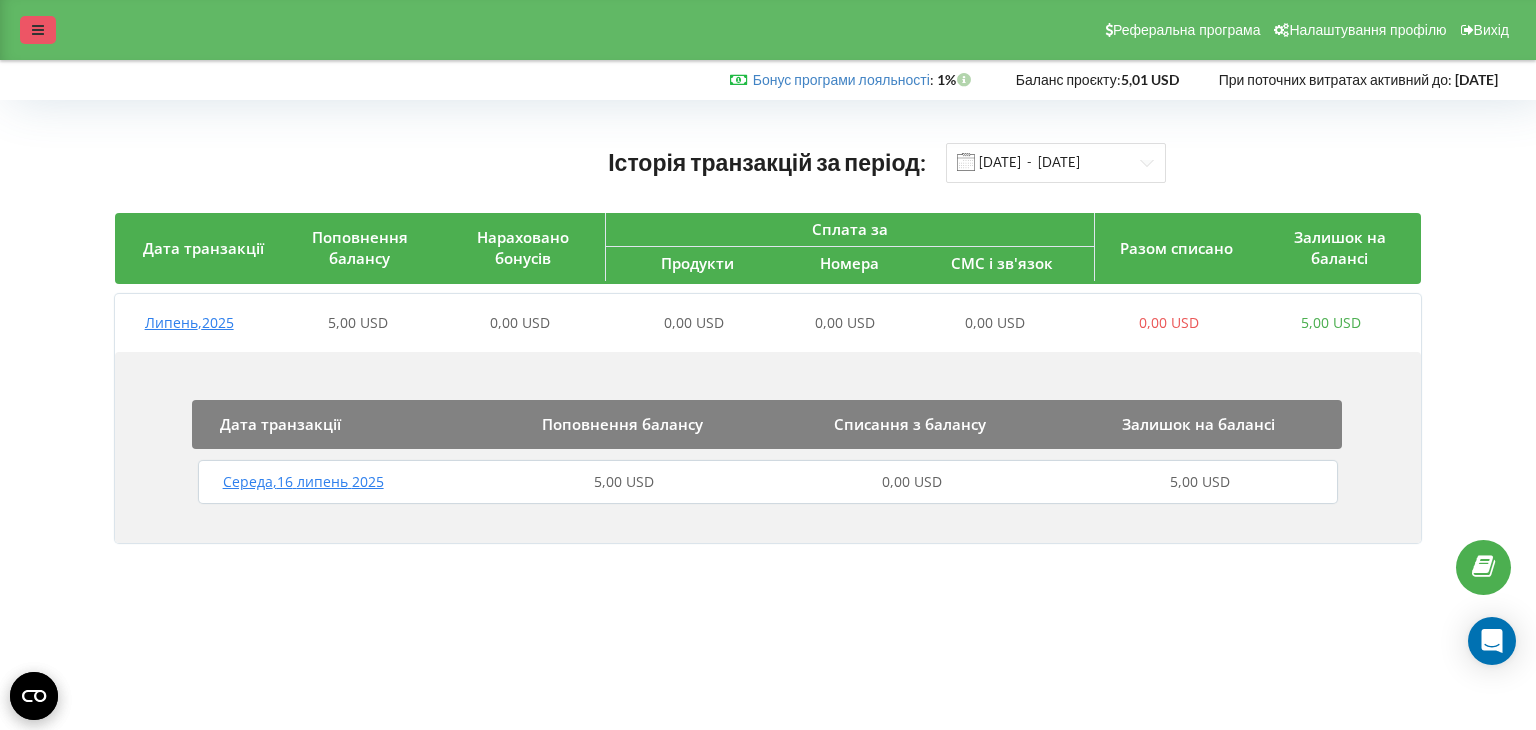 click at bounding box center [38, 30] 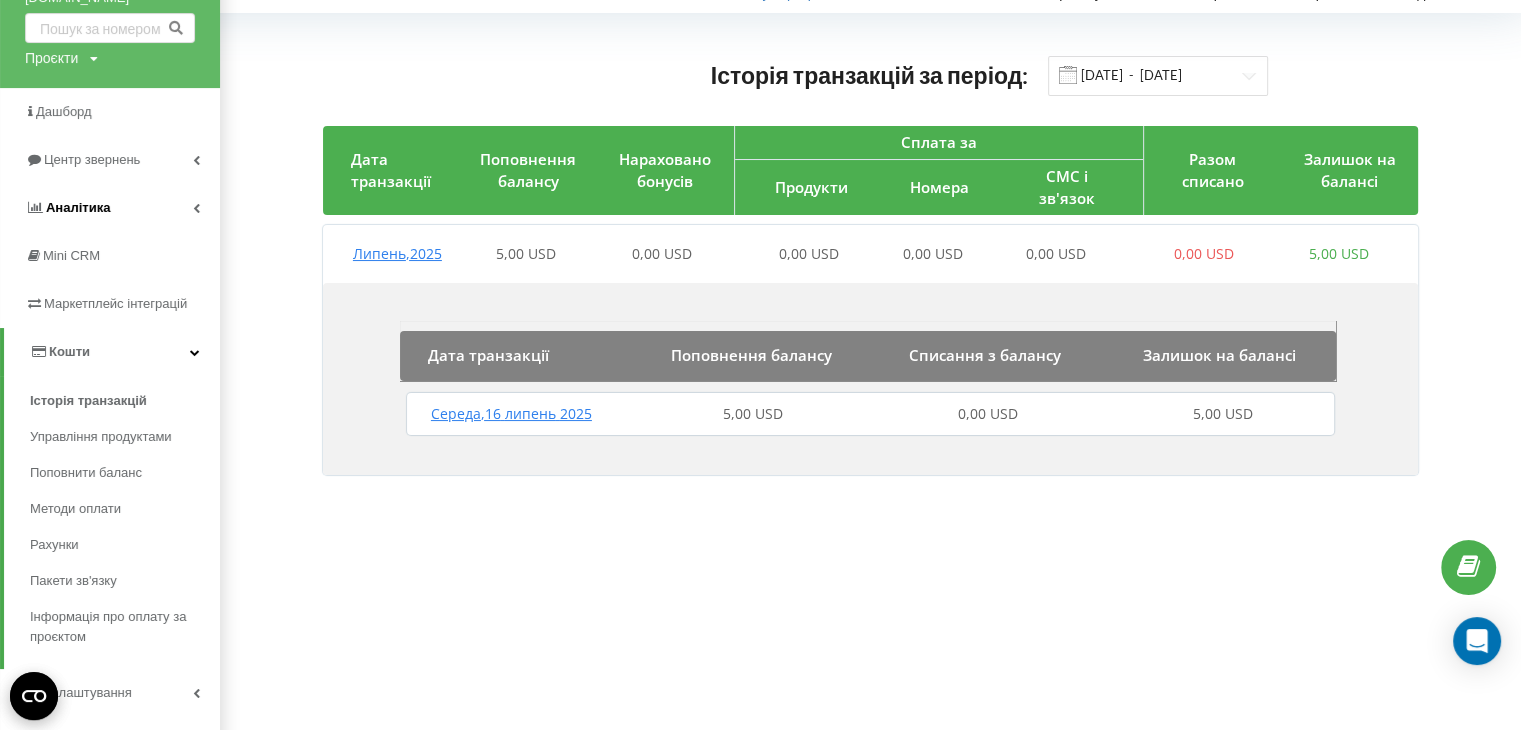 scroll, scrollTop: 88, scrollLeft: 0, axis: vertical 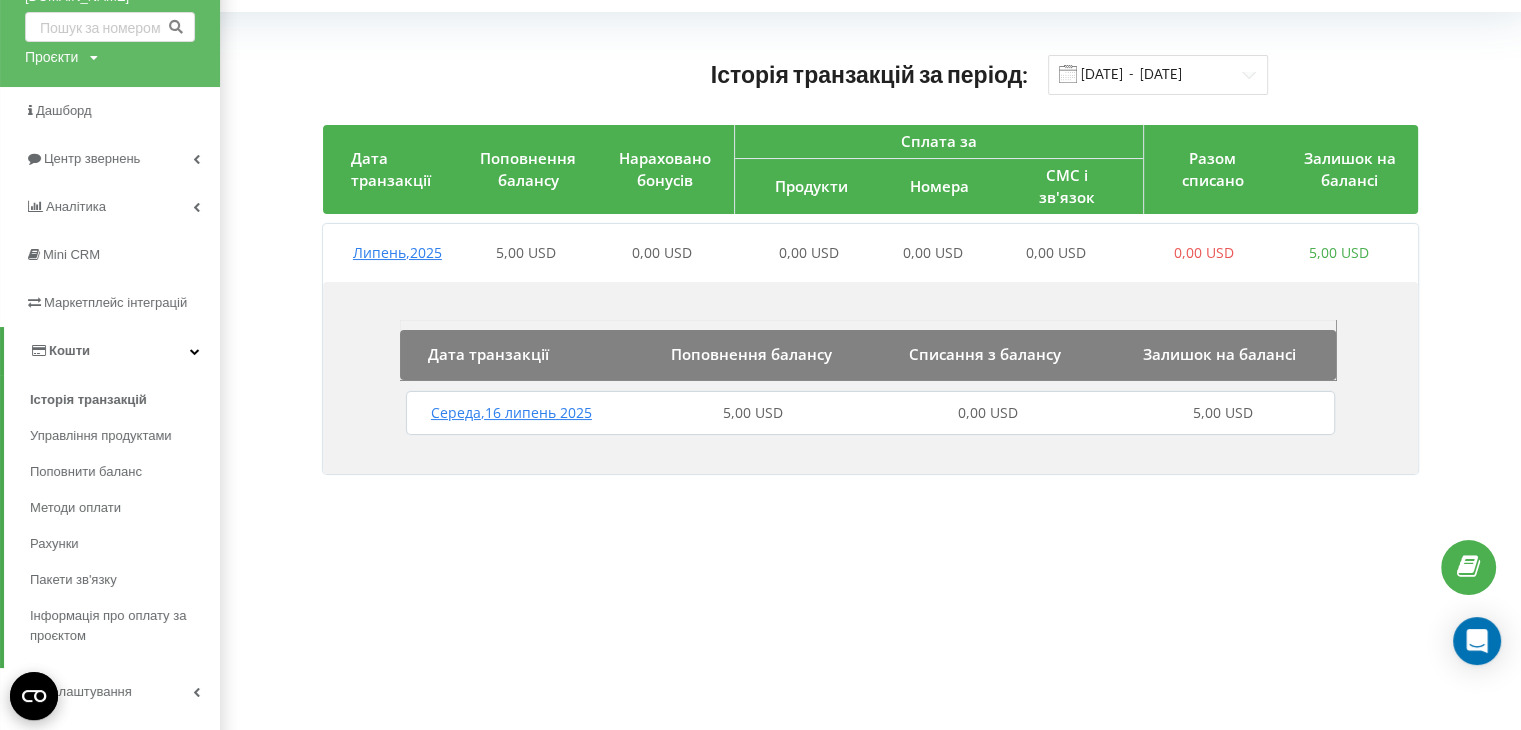 click on "Кошти" at bounding box center [112, 351] 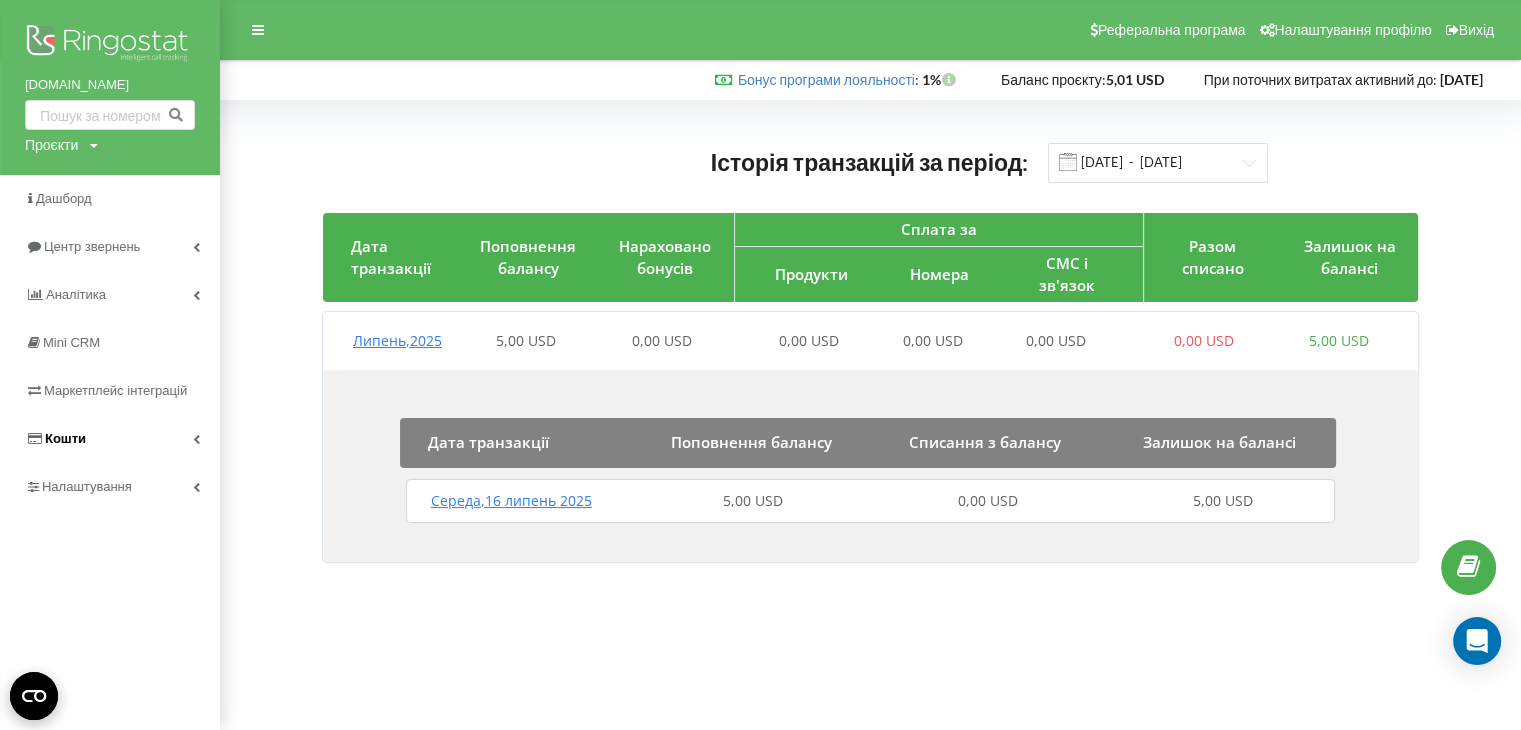 scroll, scrollTop: 0, scrollLeft: 0, axis: both 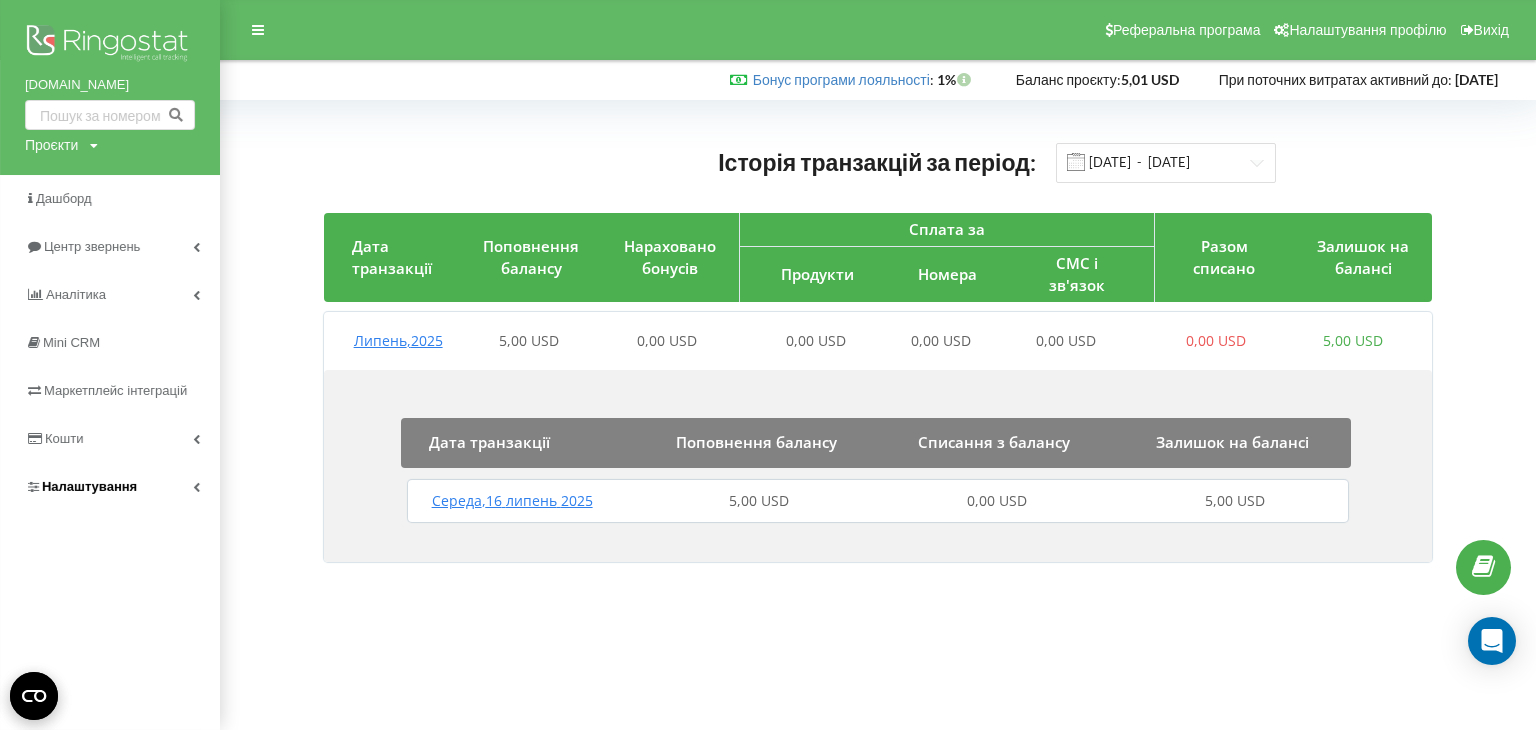 click on "Налаштування" at bounding box center (89, 486) 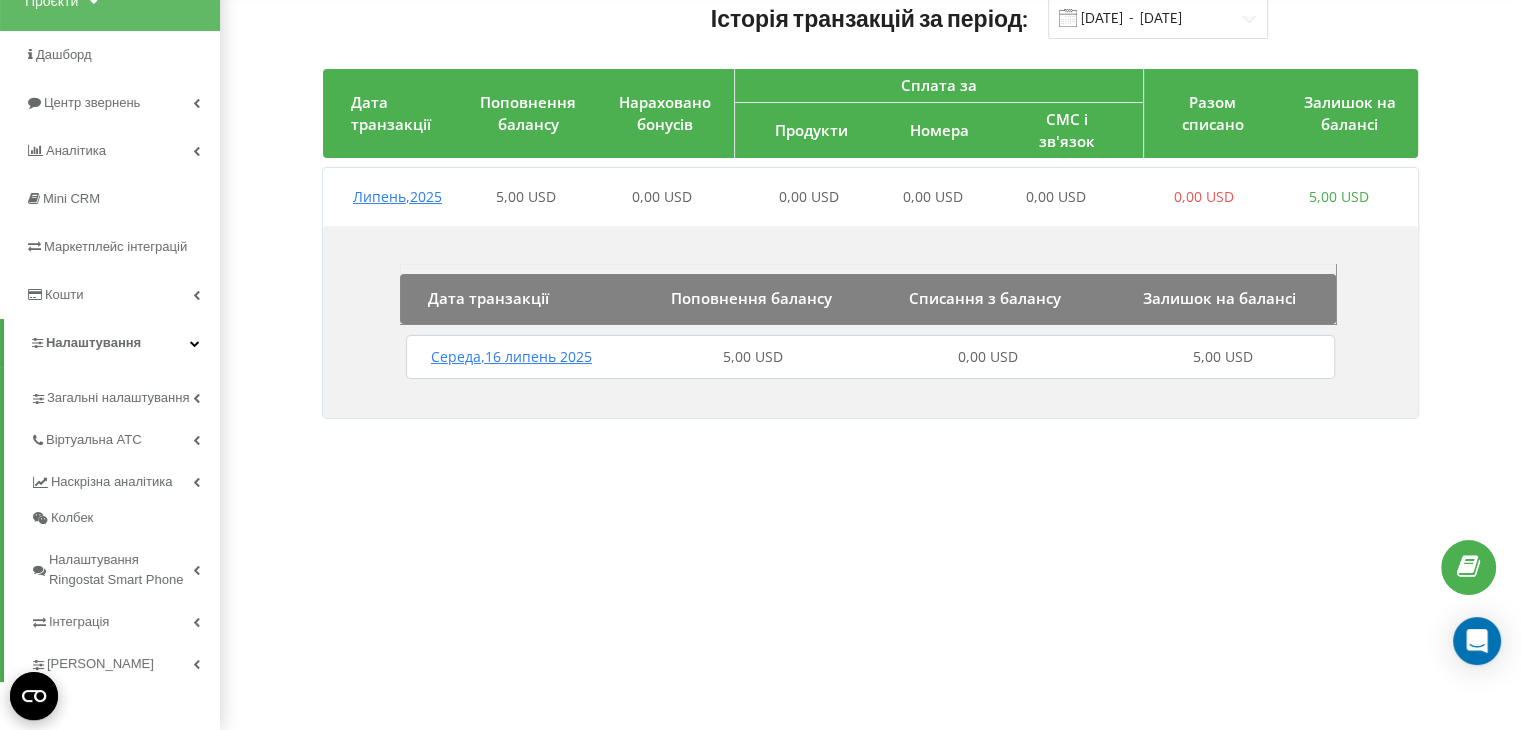 scroll, scrollTop: 146, scrollLeft: 0, axis: vertical 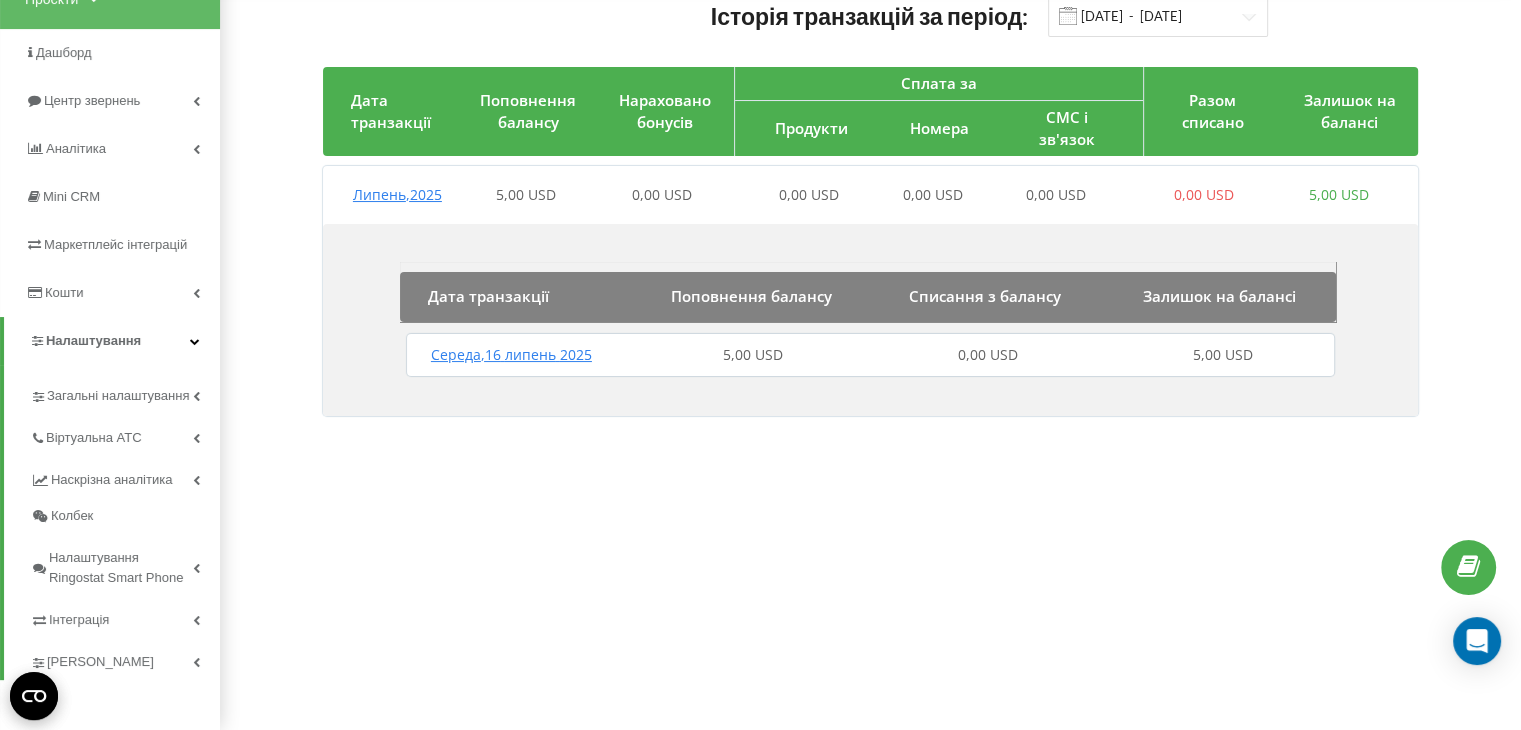 click on "Наскрізна аналітика" at bounding box center (125, 477) 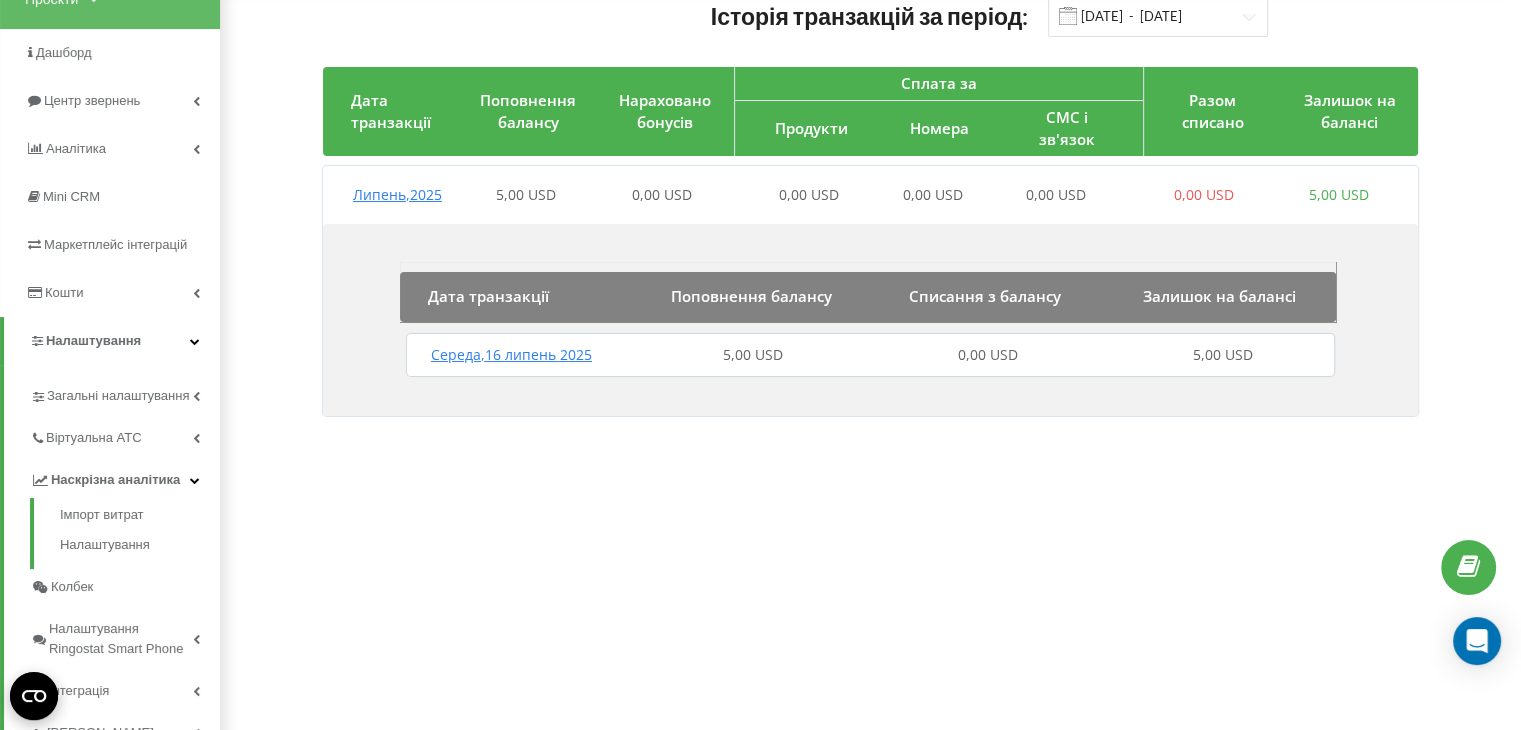 click on "Наскрізна аналітика" at bounding box center (125, 477) 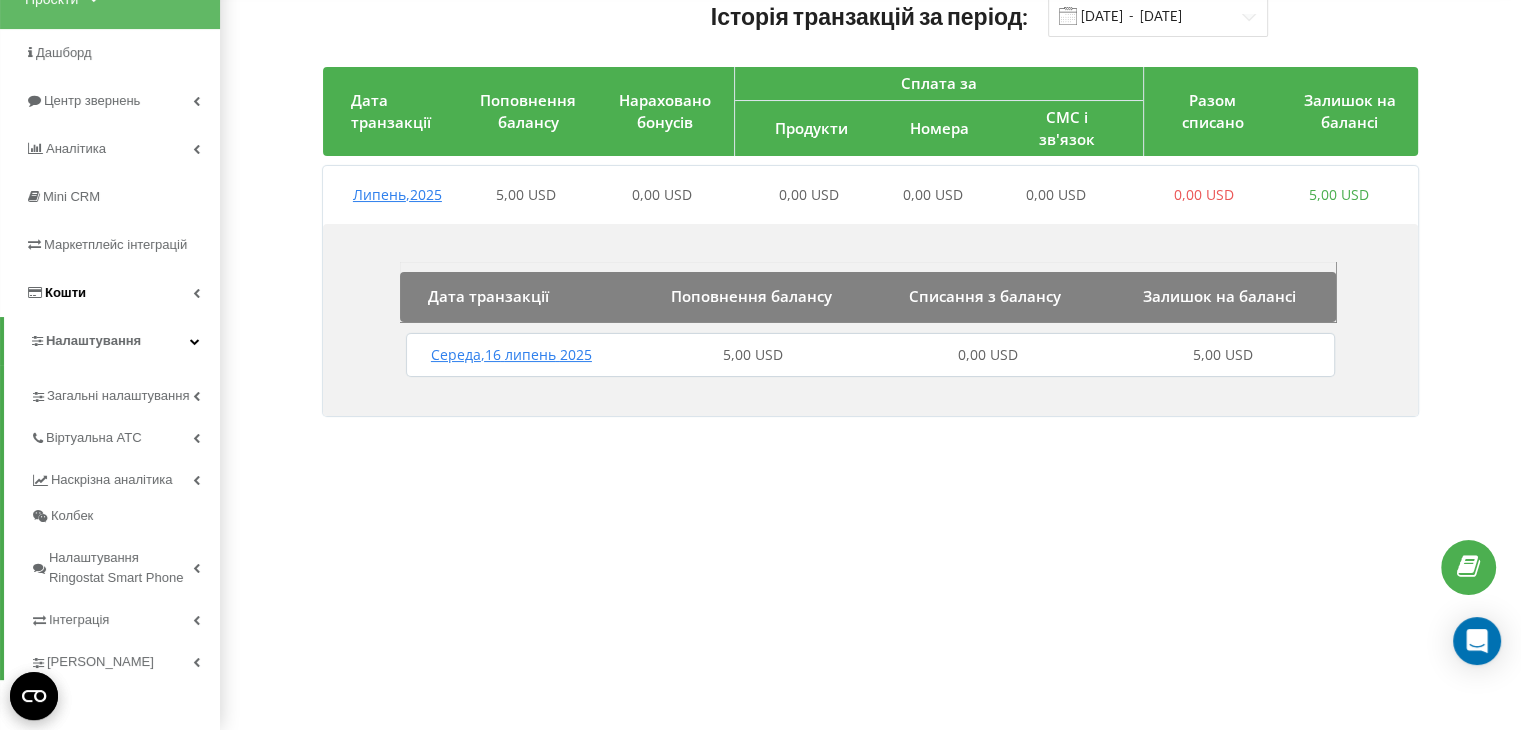 scroll, scrollTop: 0, scrollLeft: 0, axis: both 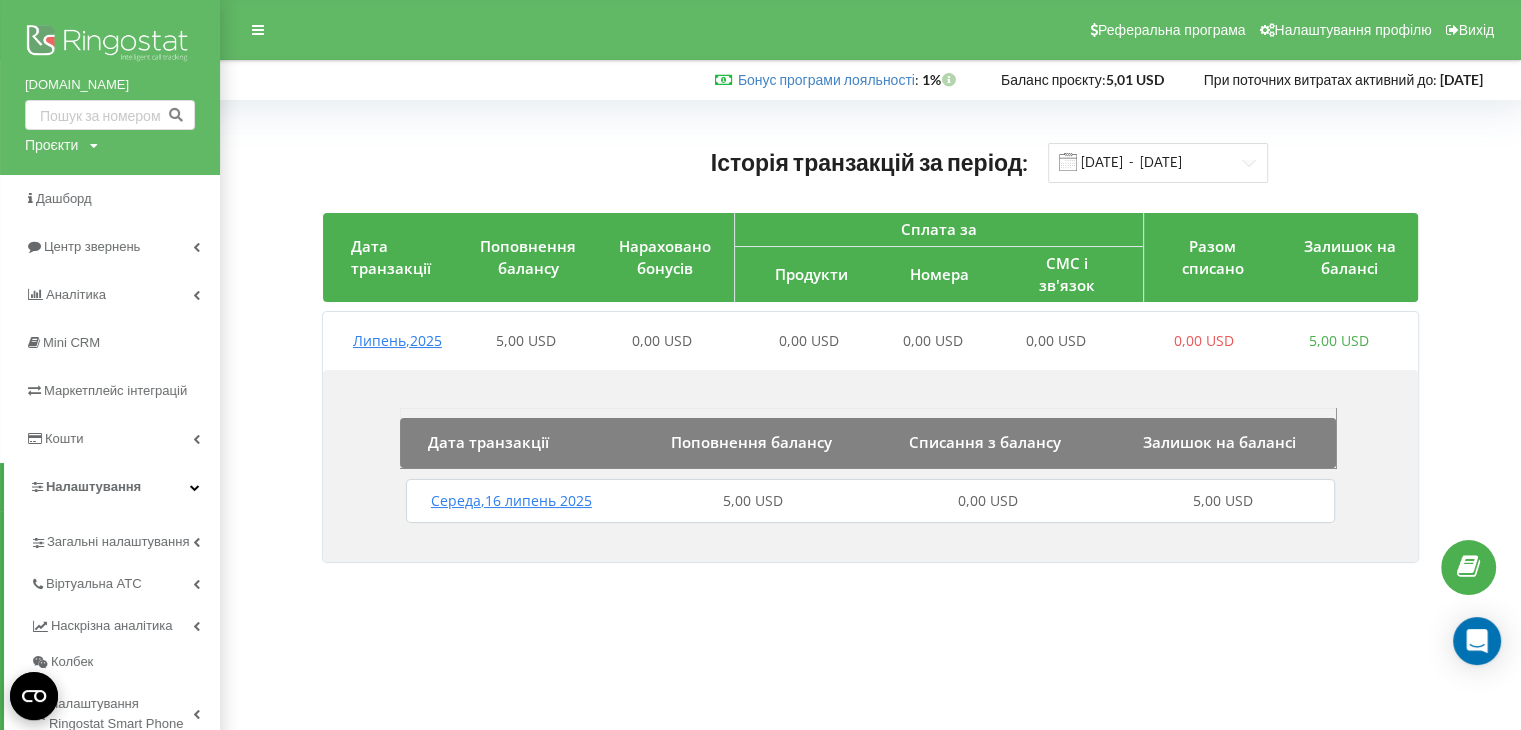 click at bounding box center [110, 45] 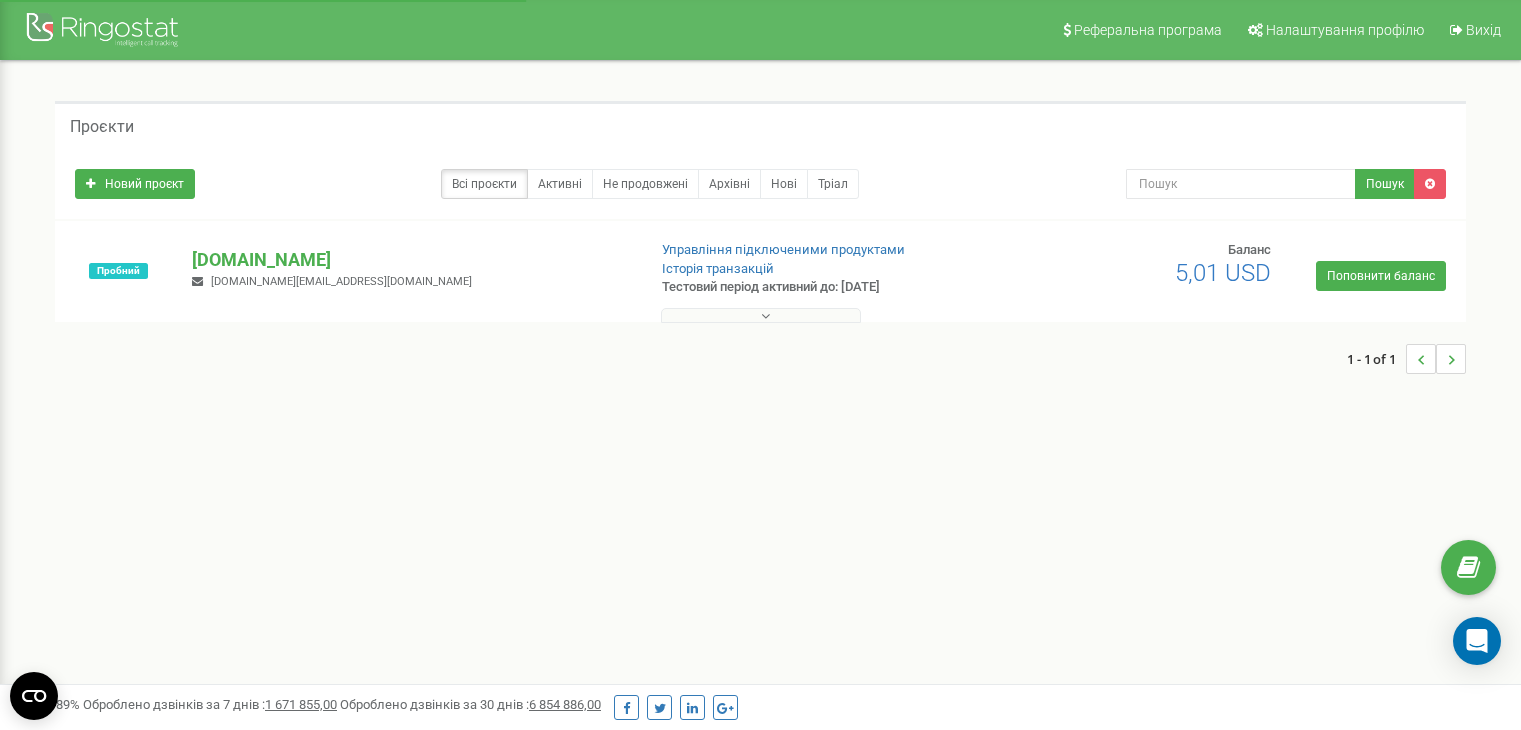 scroll, scrollTop: 0, scrollLeft: 0, axis: both 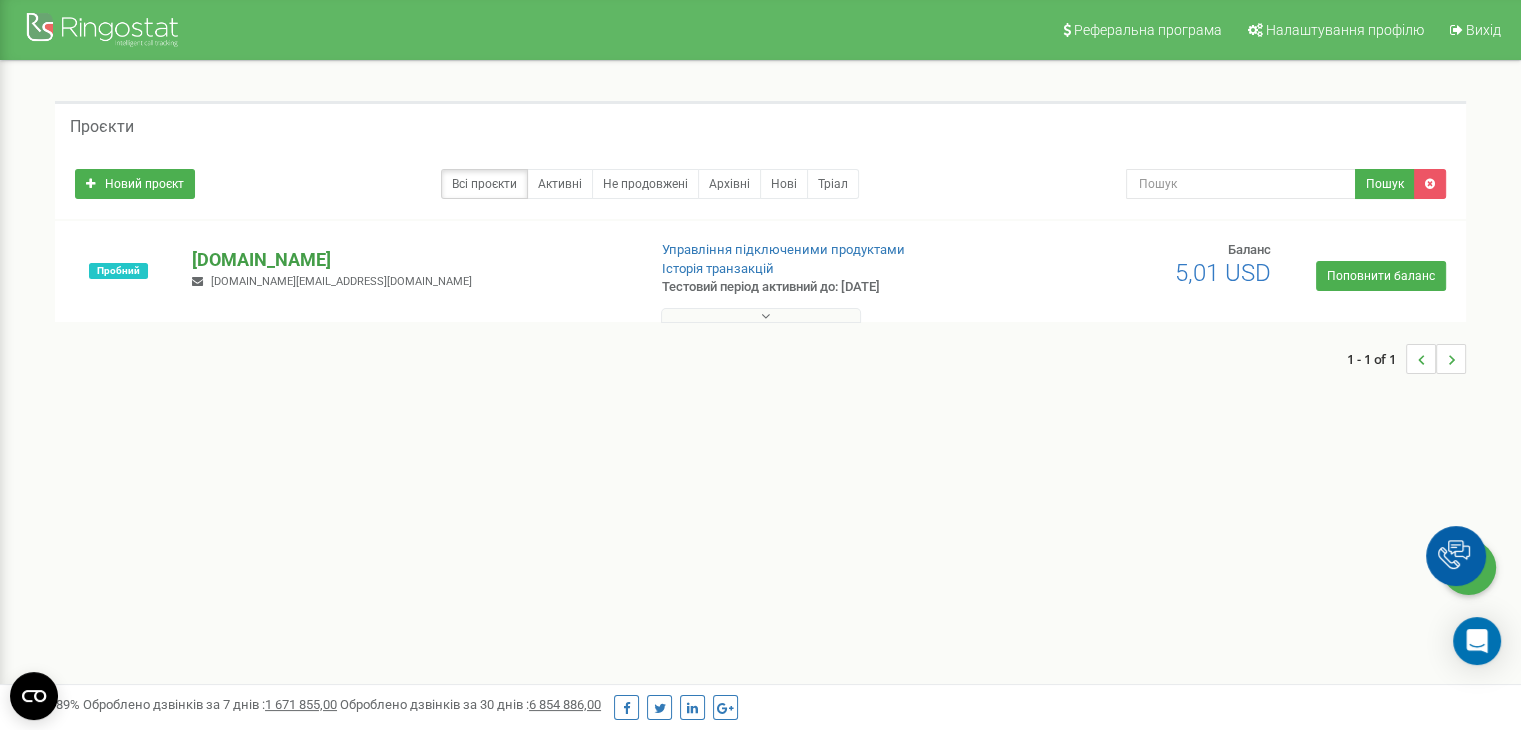 click on "[DOMAIN_NAME]" at bounding box center (410, 260) 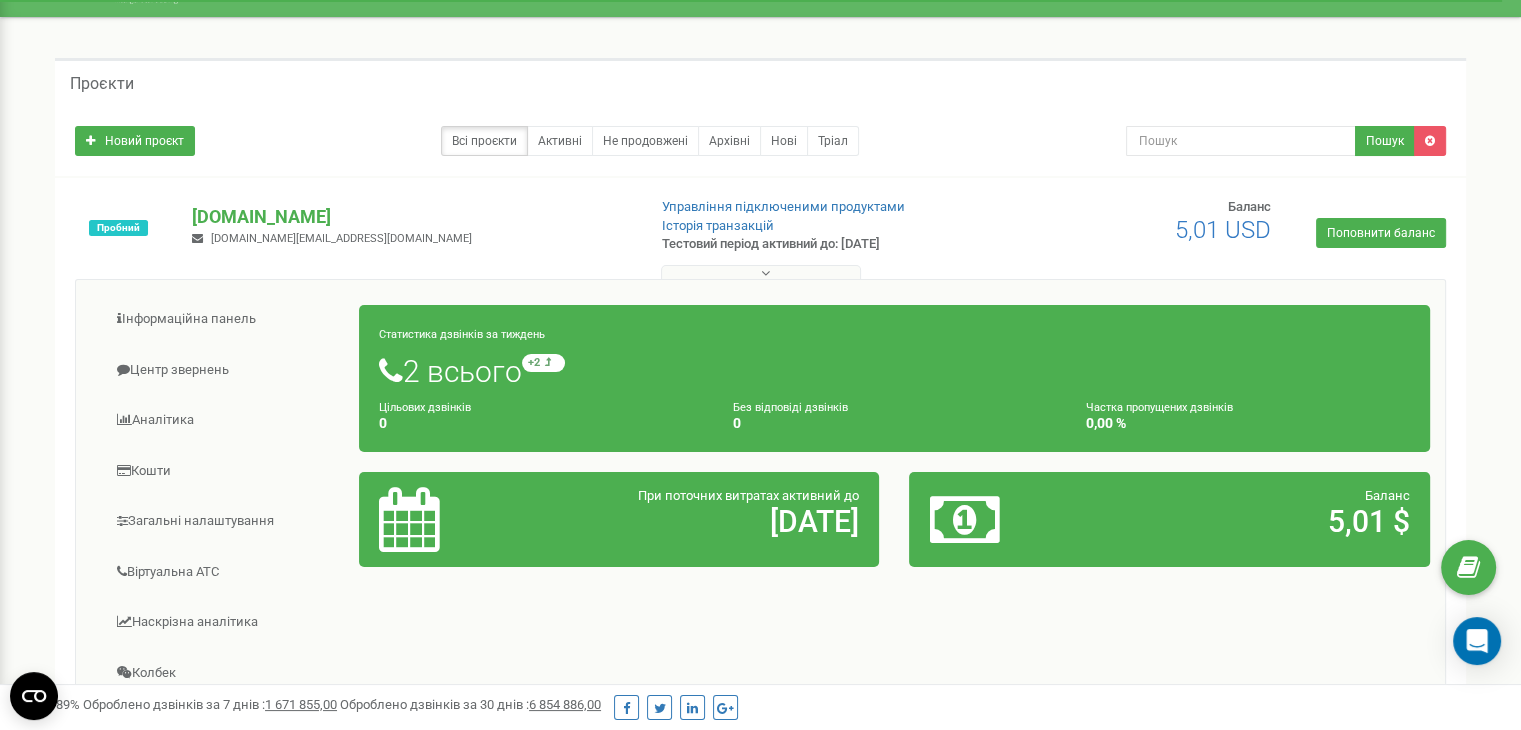 scroll, scrollTop: 42, scrollLeft: 0, axis: vertical 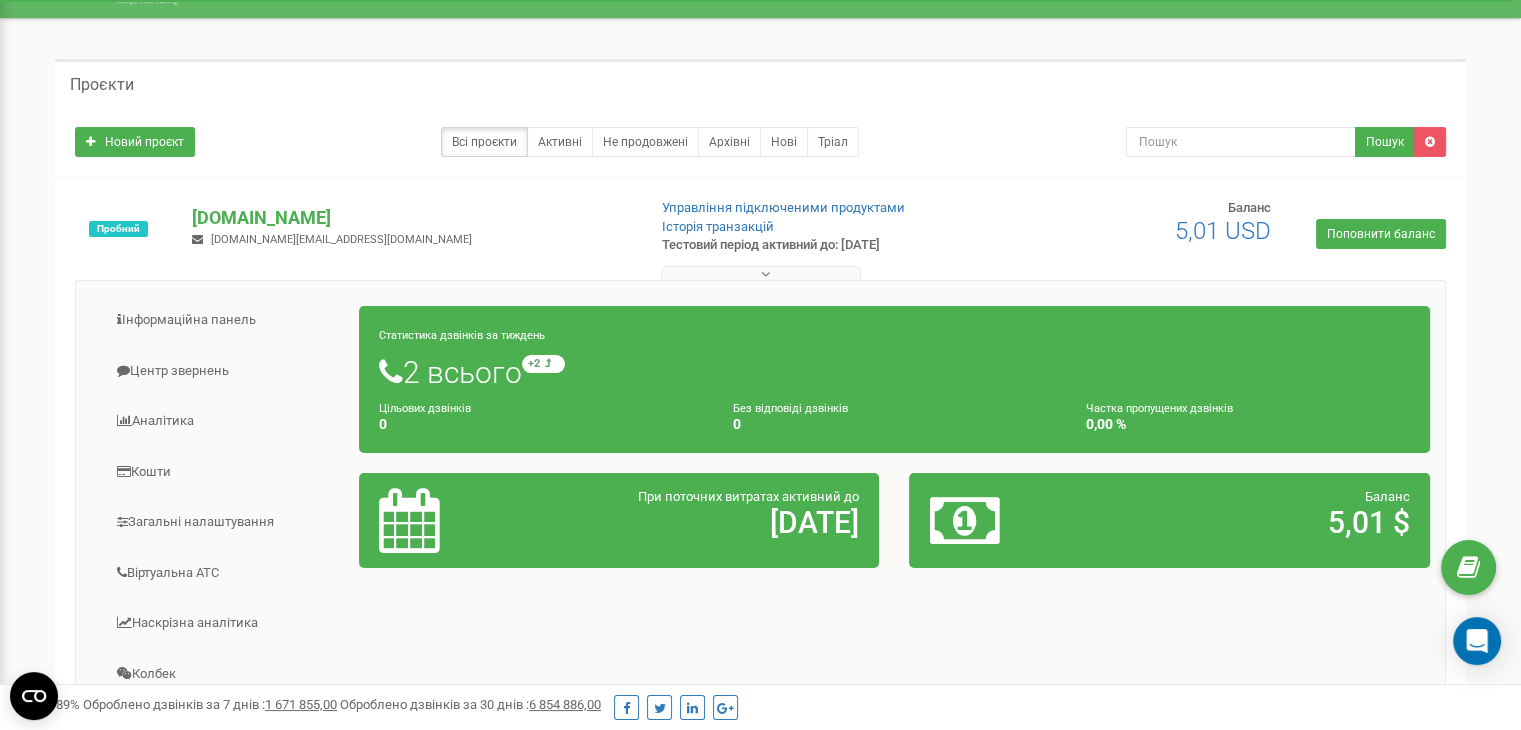 click at bounding box center (761, 273) 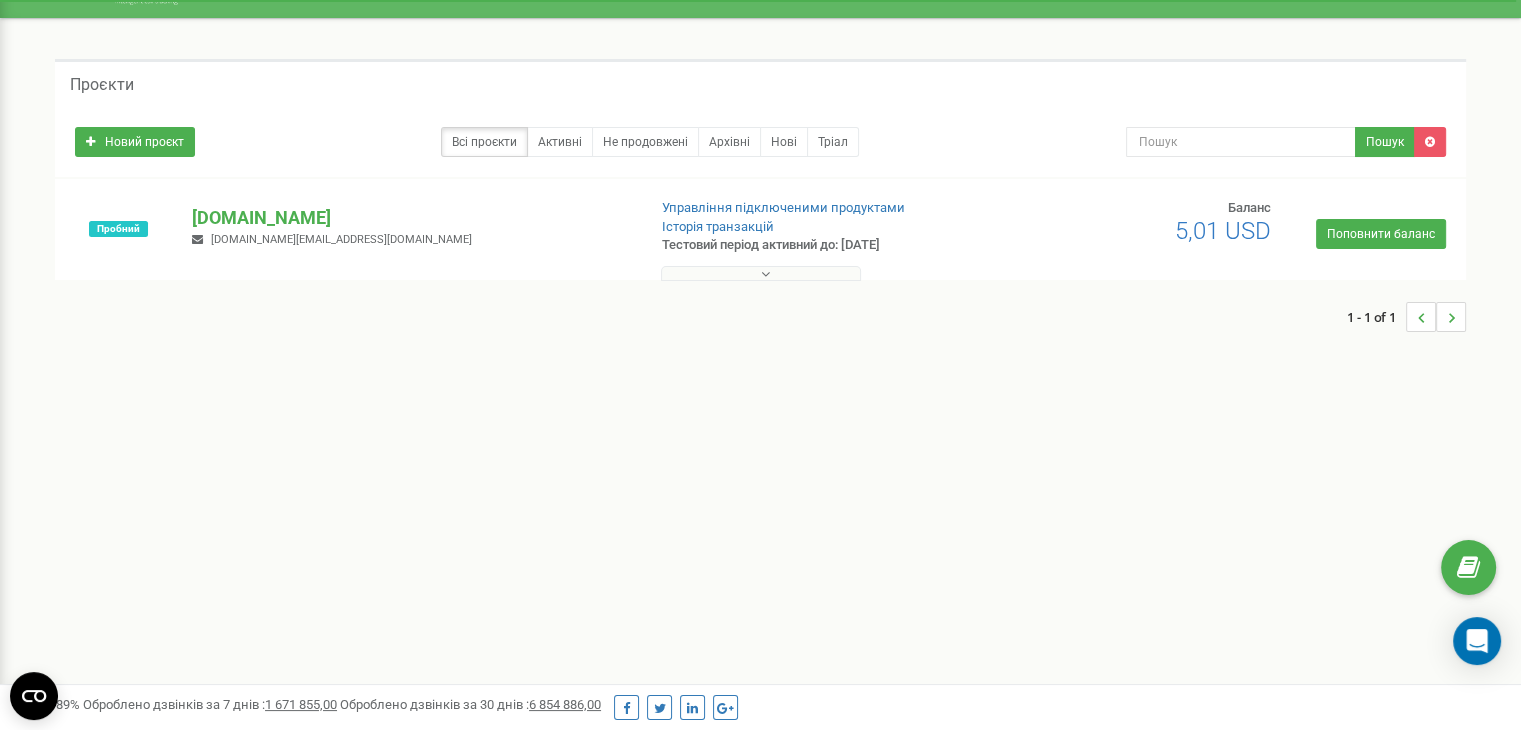 click at bounding box center [761, 273] 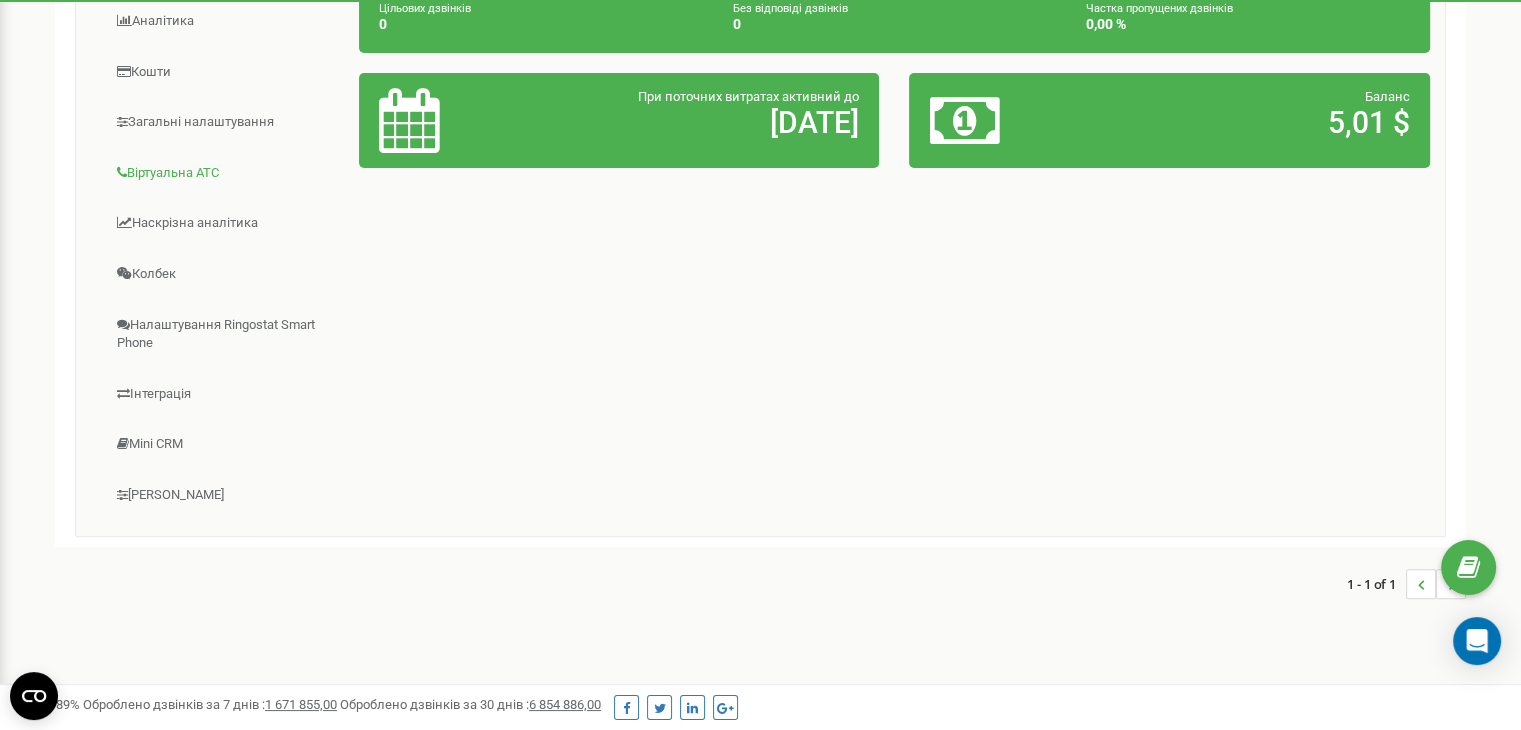 scroll, scrollTop: 441, scrollLeft: 0, axis: vertical 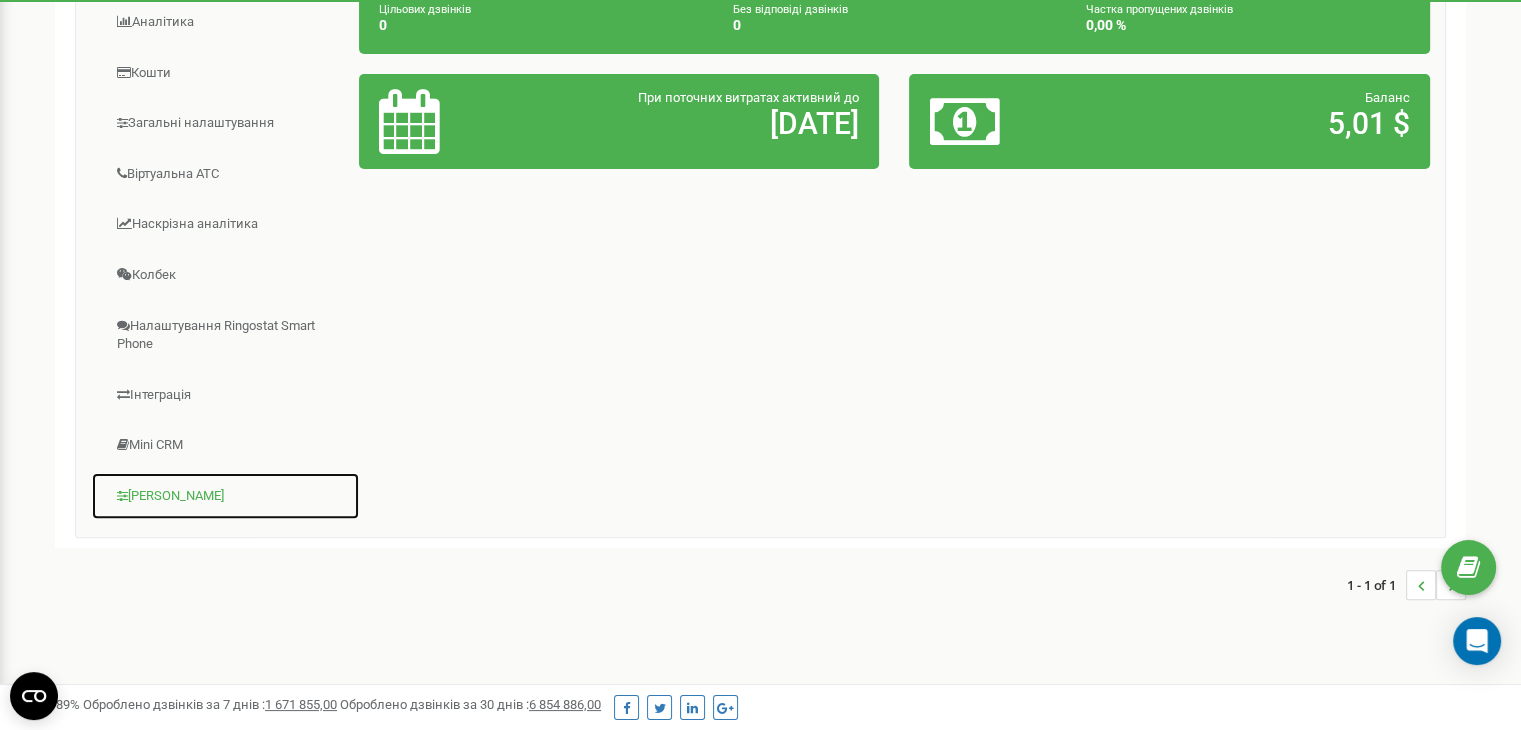 click on "[PERSON_NAME]" at bounding box center [225, 496] 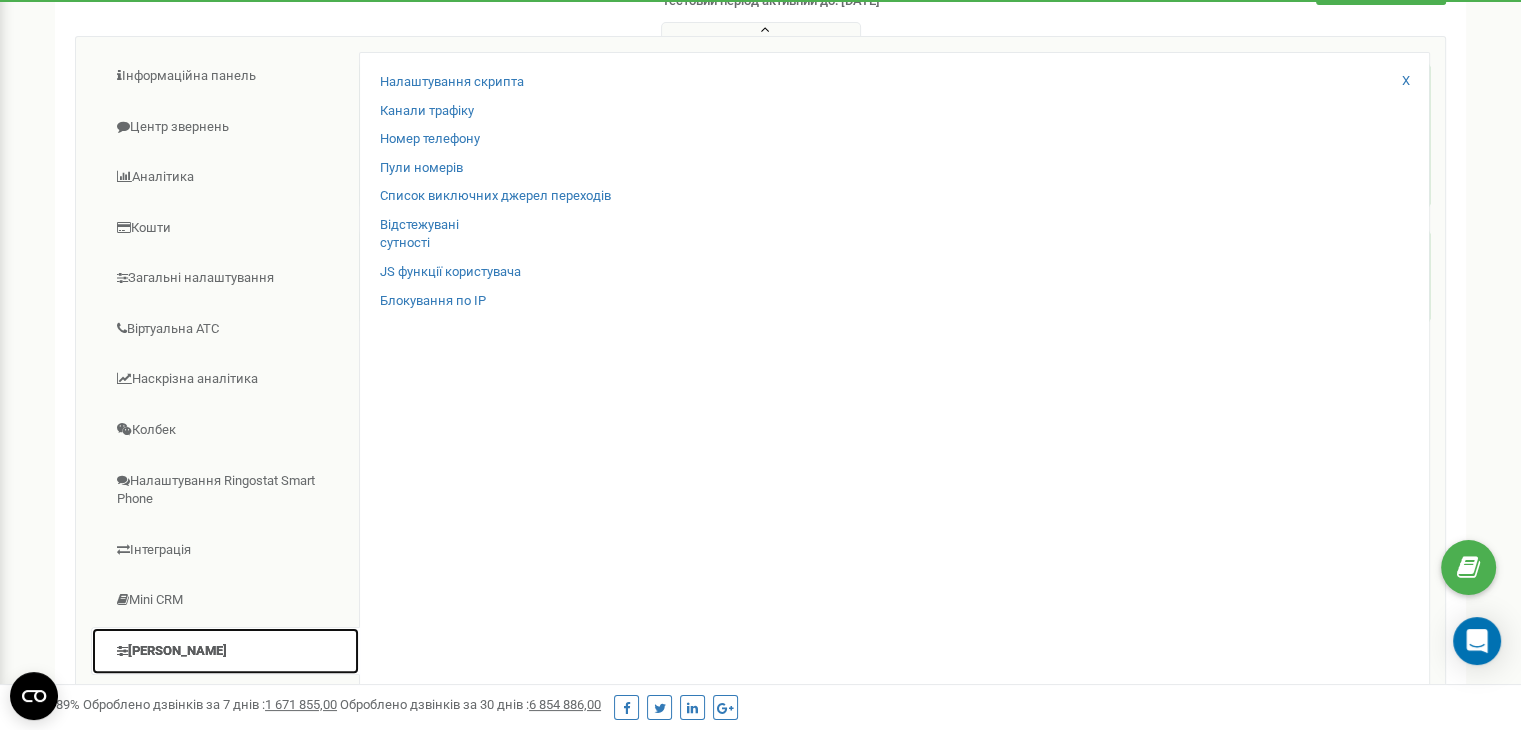 scroll, scrollTop: 284, scrollLeft: 0, axis: vertical 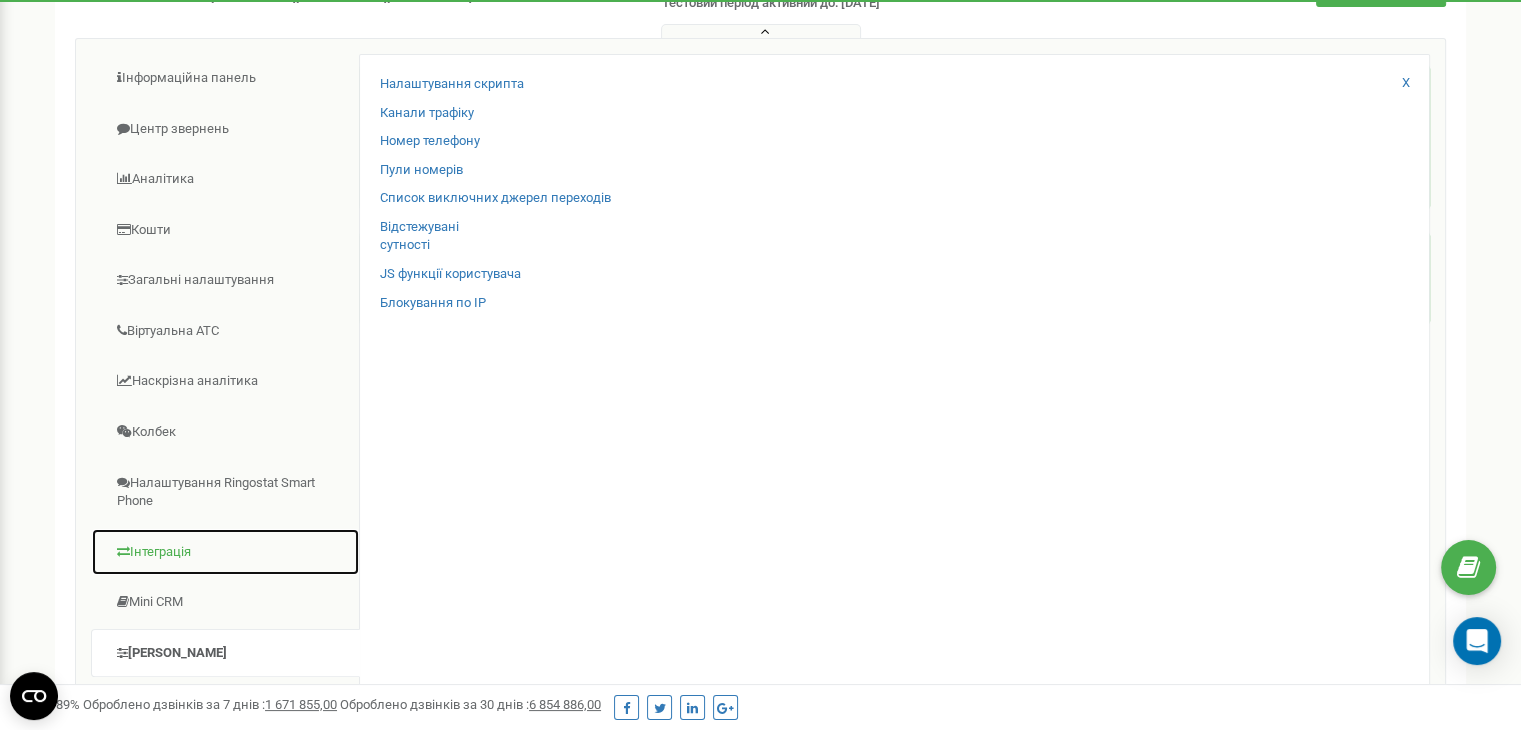click on "Інтеграція" at bounding box center (225, 552) 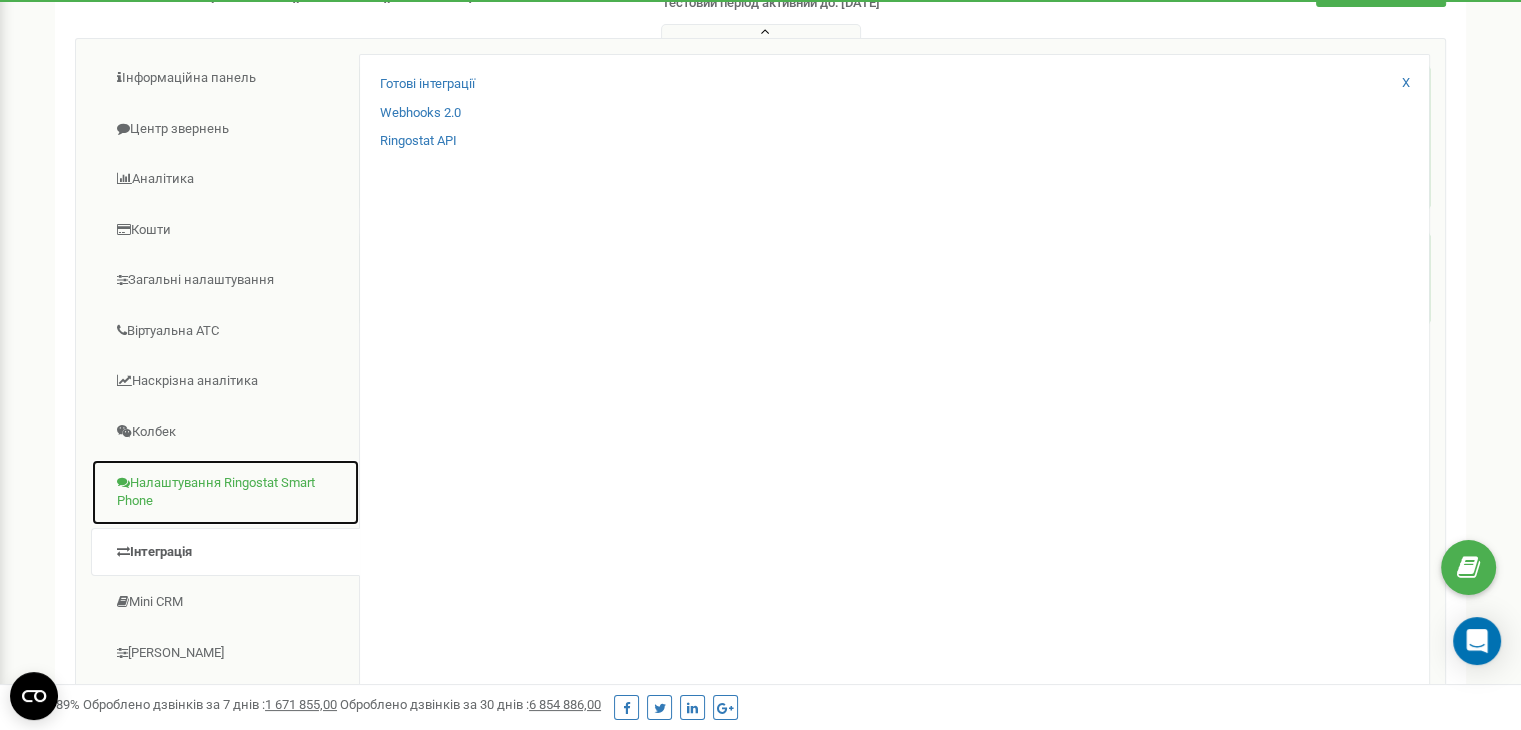 click on "Налаштування Ringostat Smart Phone" at bounding box center [225, 492] 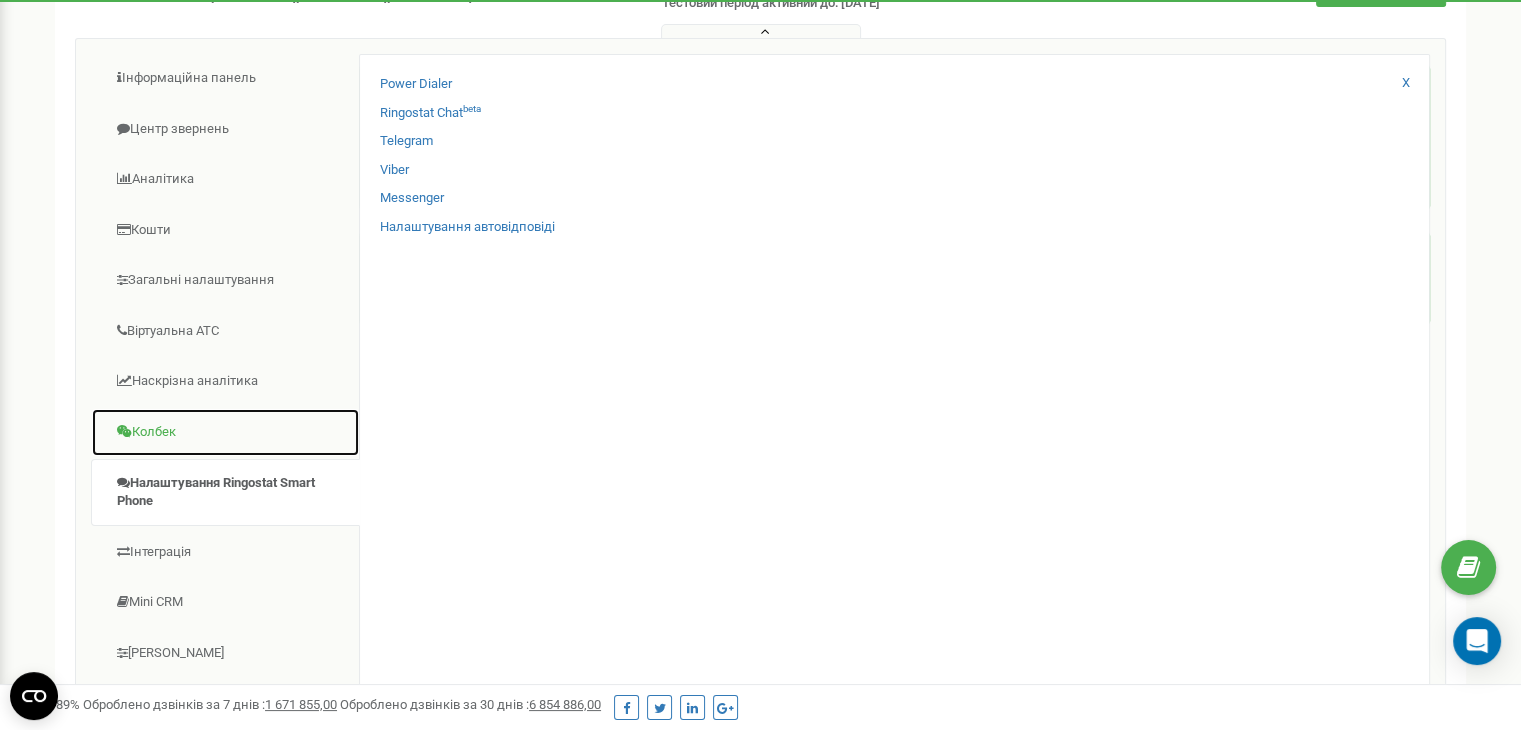 click on "Колбек" at bounding box center (225, 432) 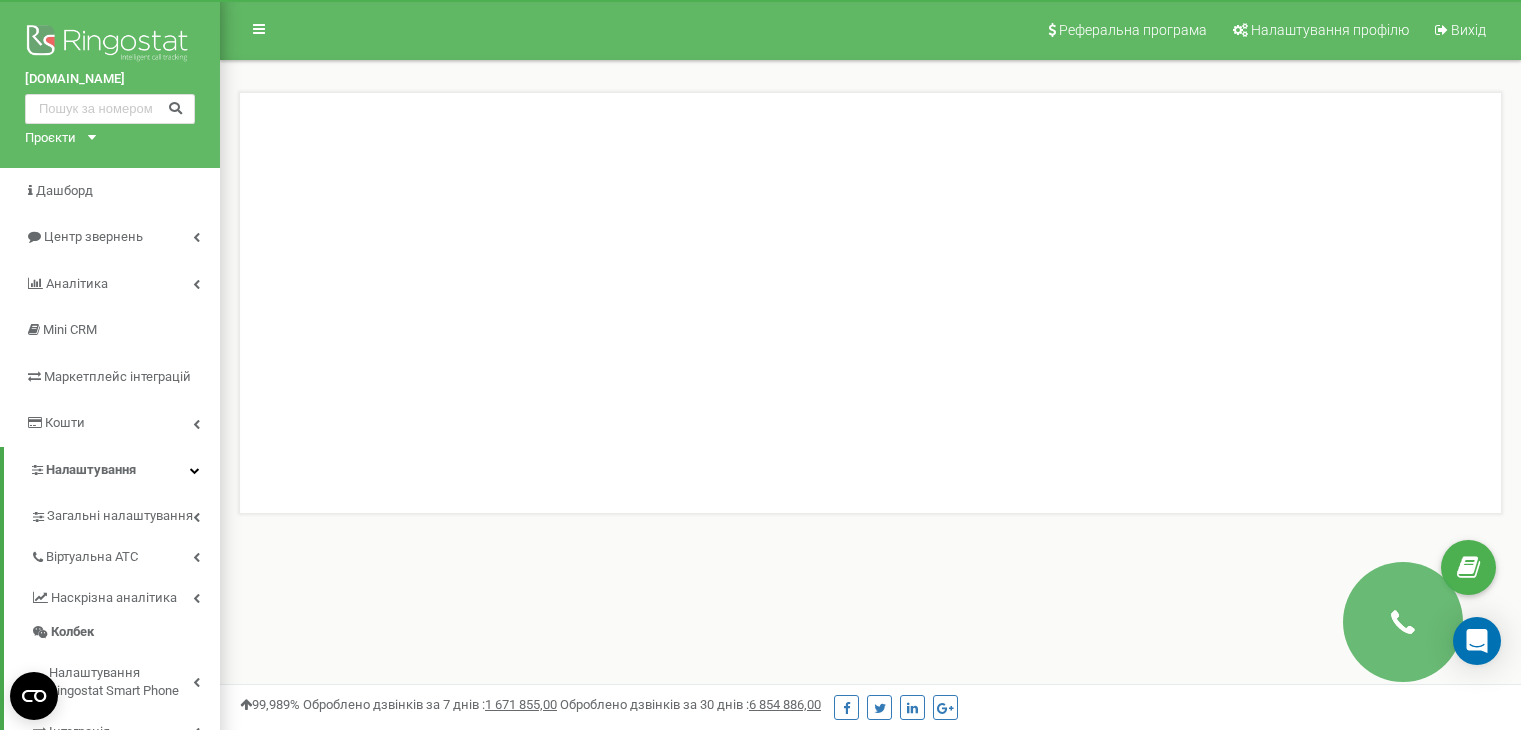 scroll, scrollTop: 0, scrollLeft: 0, axis: both 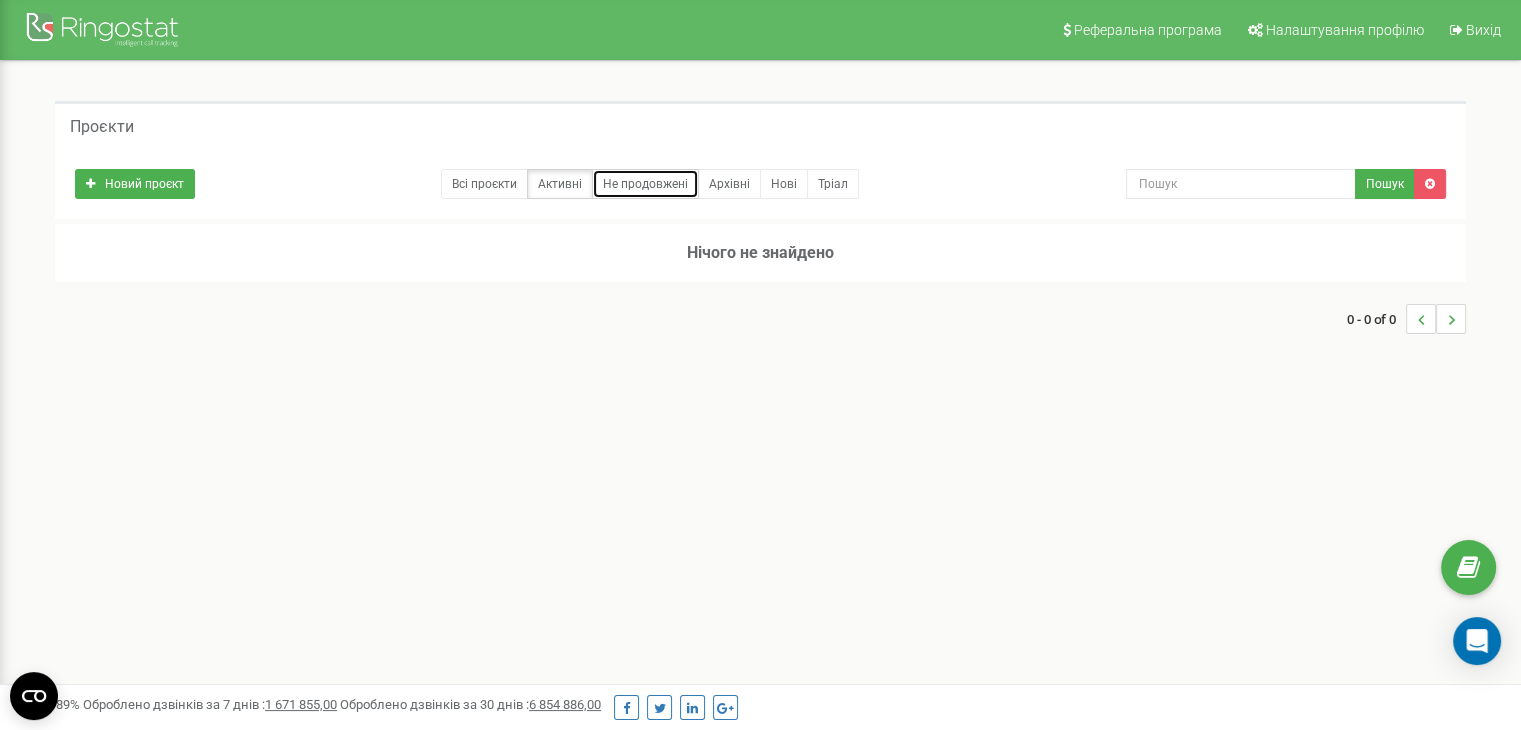 click on "Не продовжені" at bounding box center (645, 184) 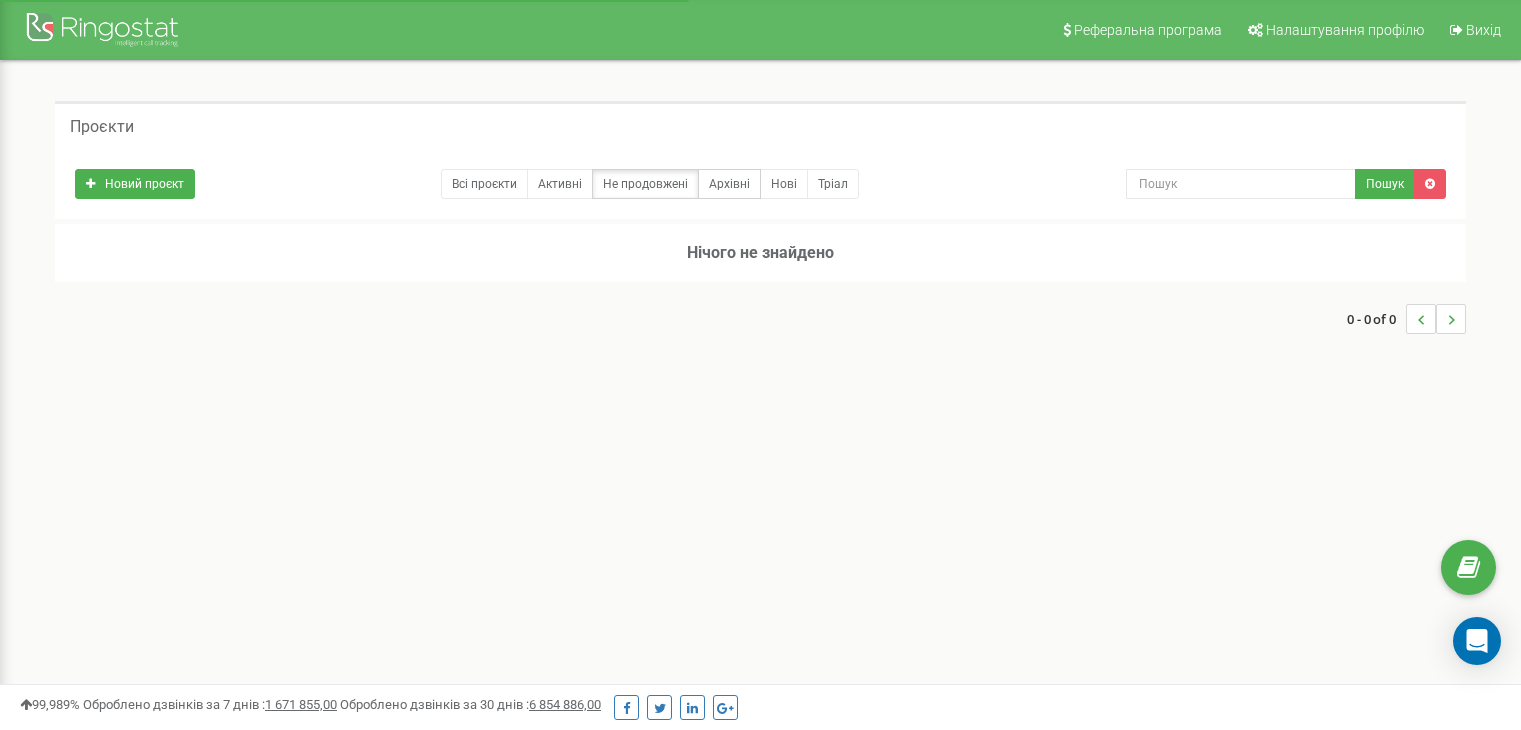 scroll, scrollTop: 0, scrollLeft: 0, axis: both 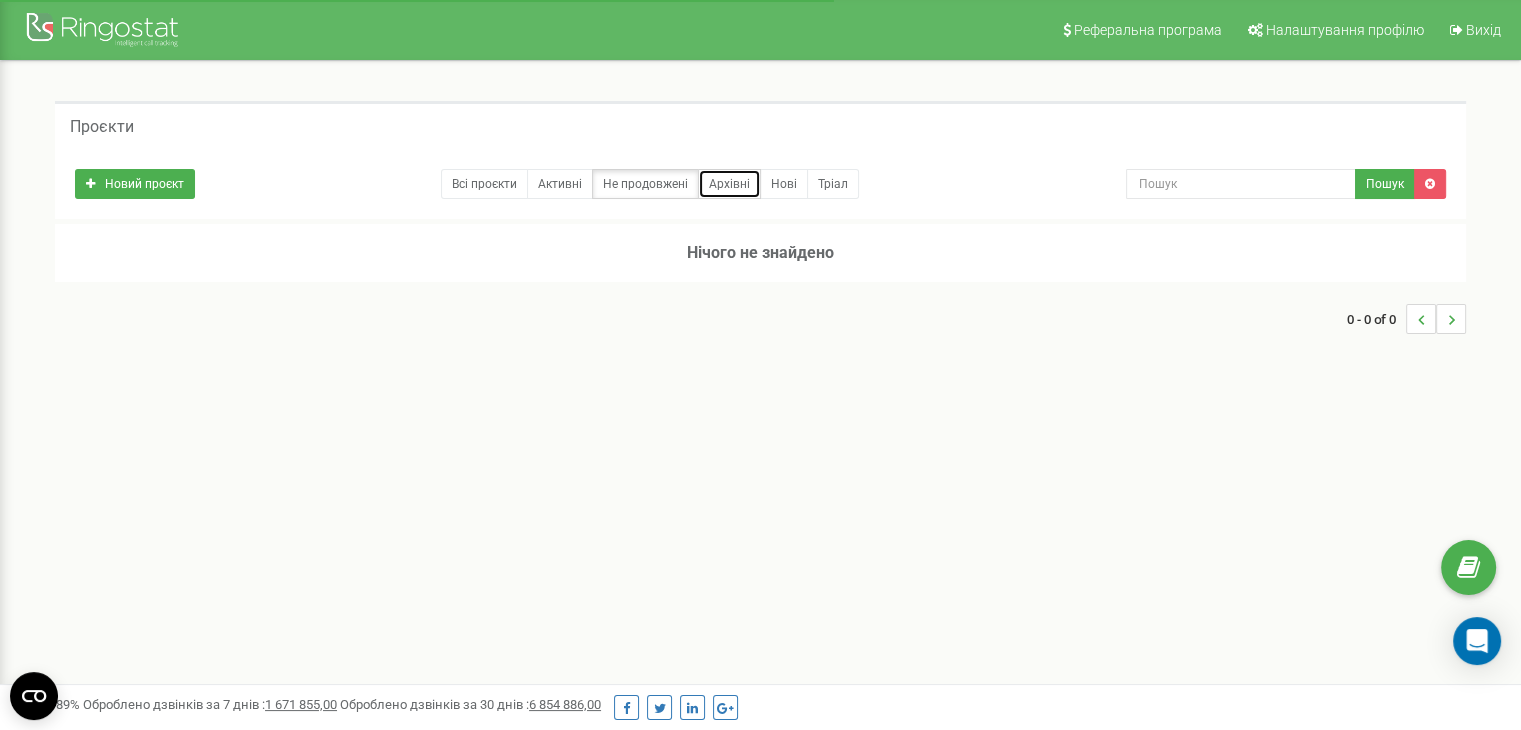 click on "Архівні" at bounding box center (729, 184) 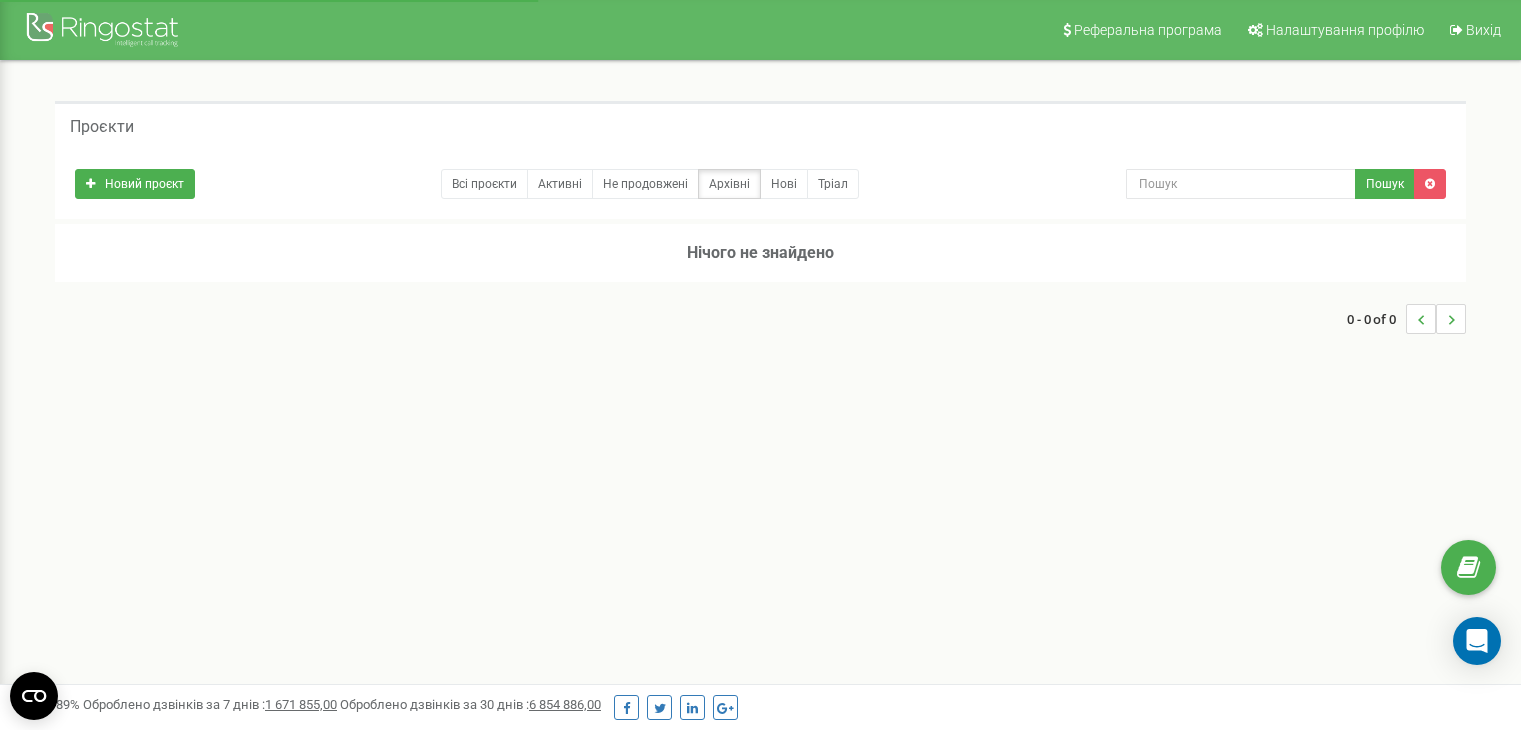 scroll, scrollTop: 0, scrollLeft: 0, axis: both 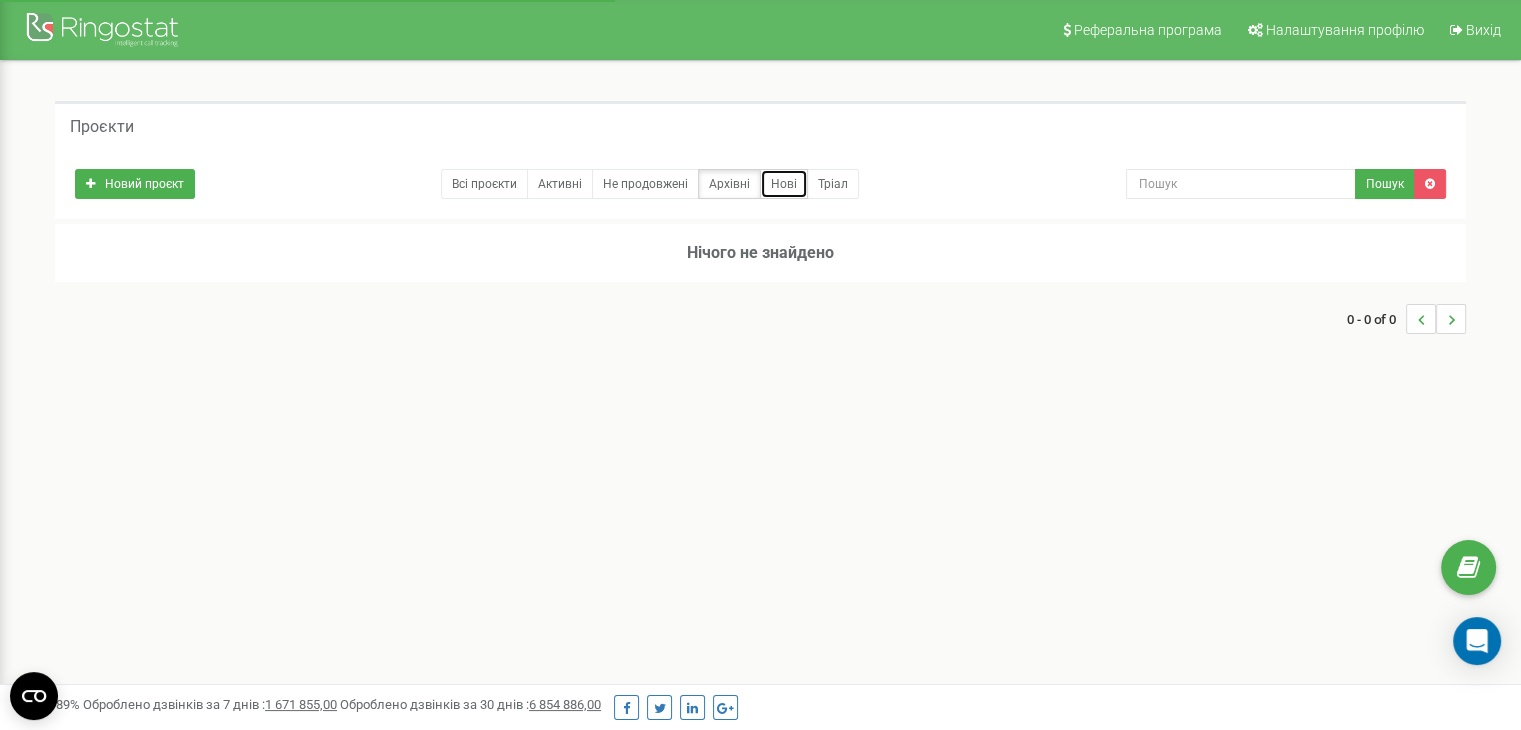 click on "Нові" at bounding box center [784, 184] 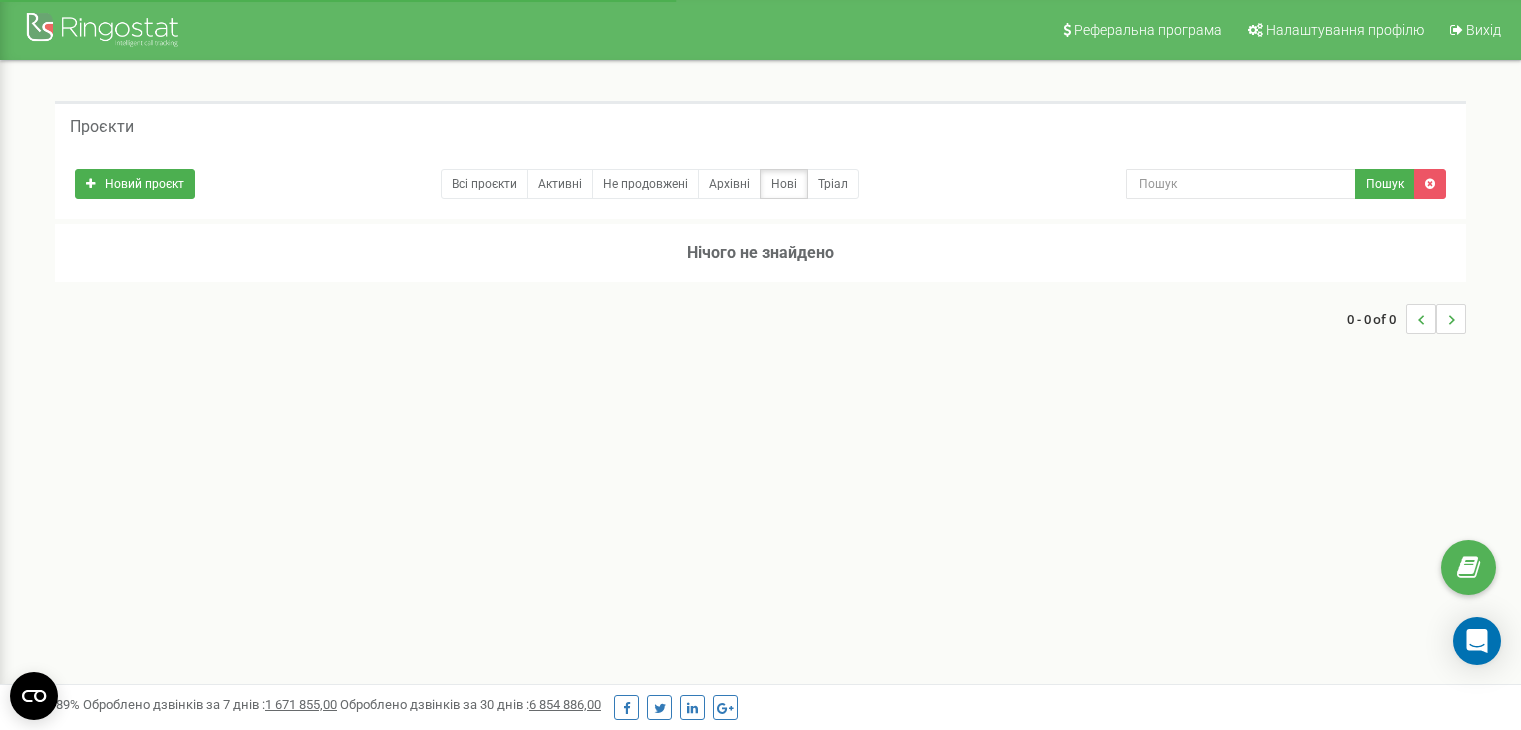 scroll, scrollTop: 0, scrollLeft: 0, axis: both 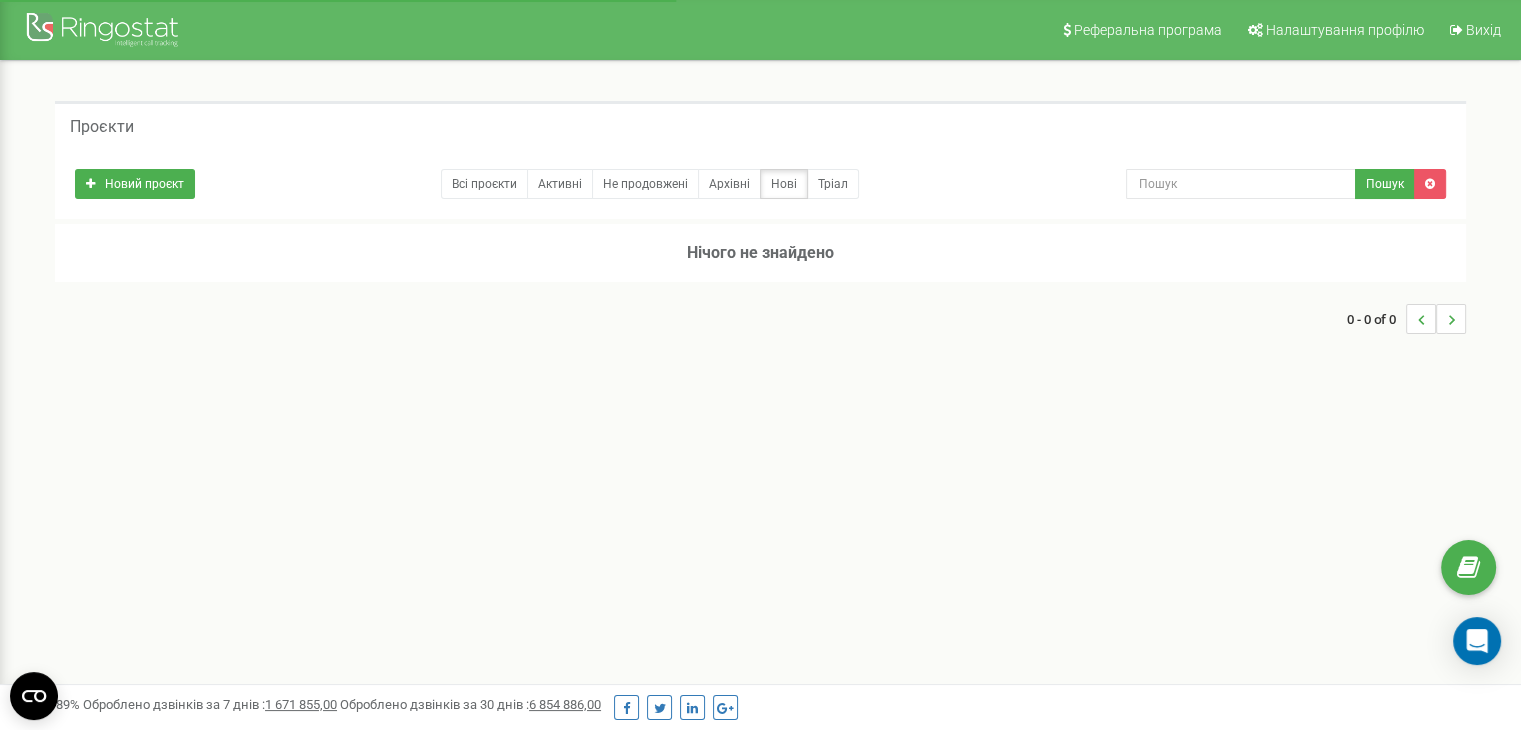 click on "Тріал" at bounding box center [833, 184] 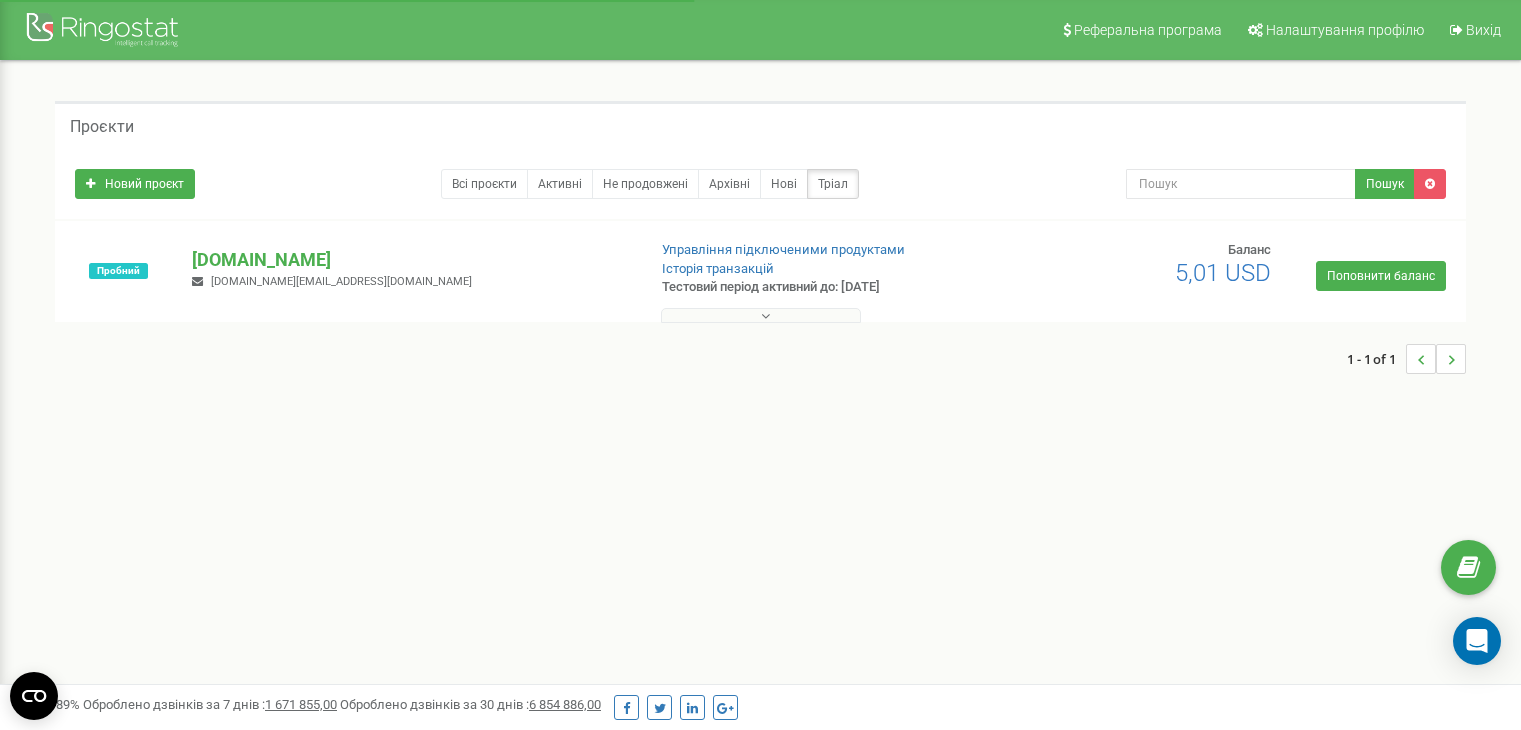 scroll, scrollTop: 0, scrollLeft: 0, axis: both 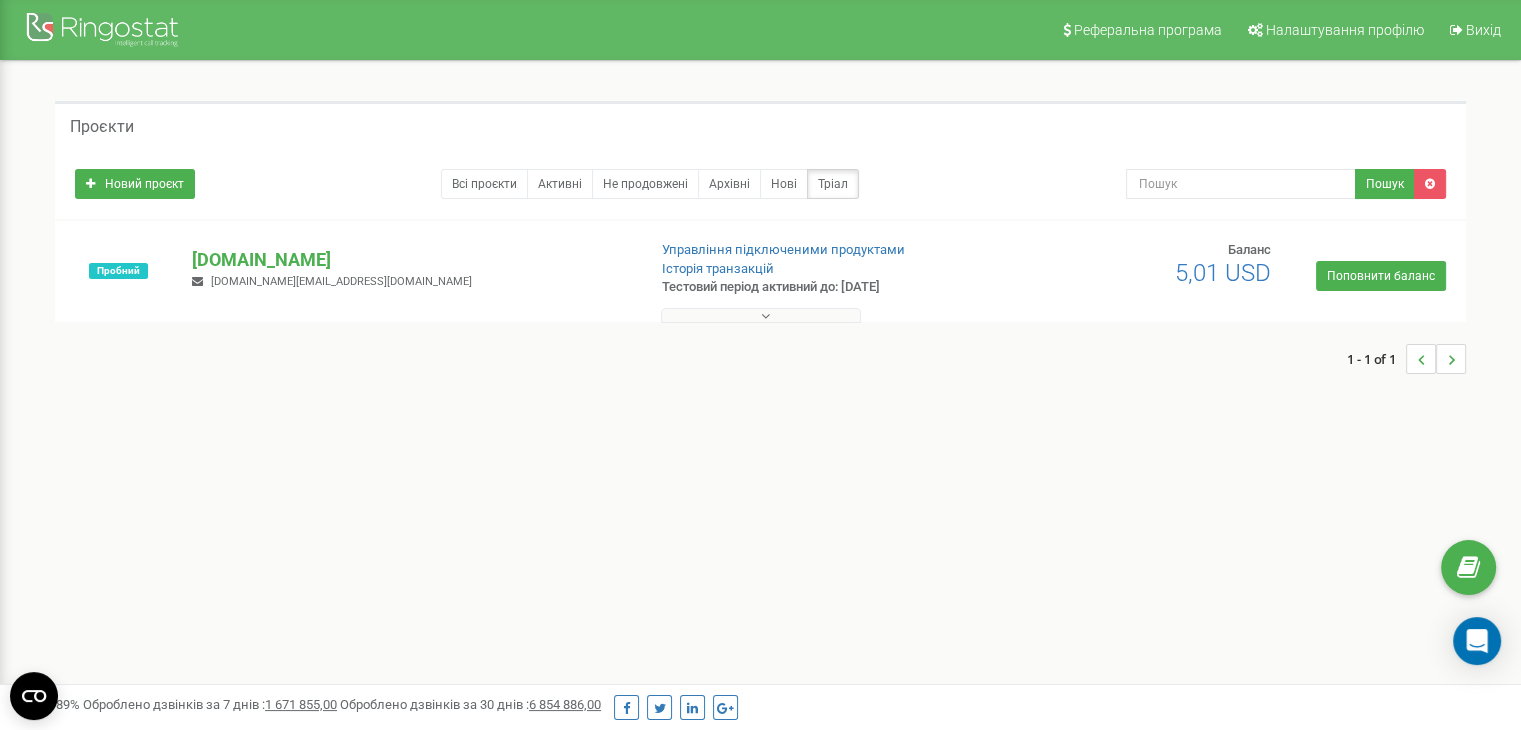 click at bounding box center (765, 316) 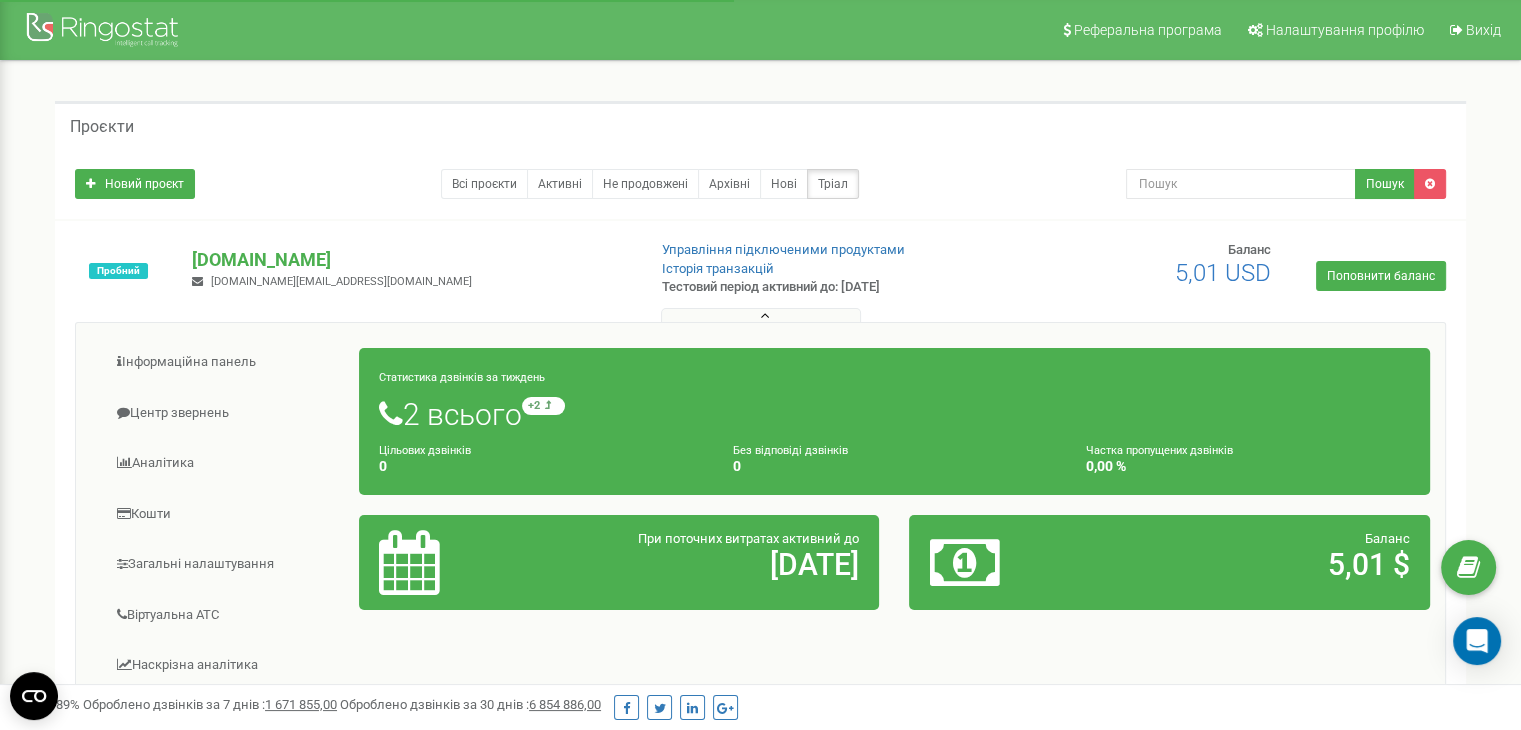 click on "2 всього
+2                                   відносно минулого тижня" at bounding box center [894, 414] 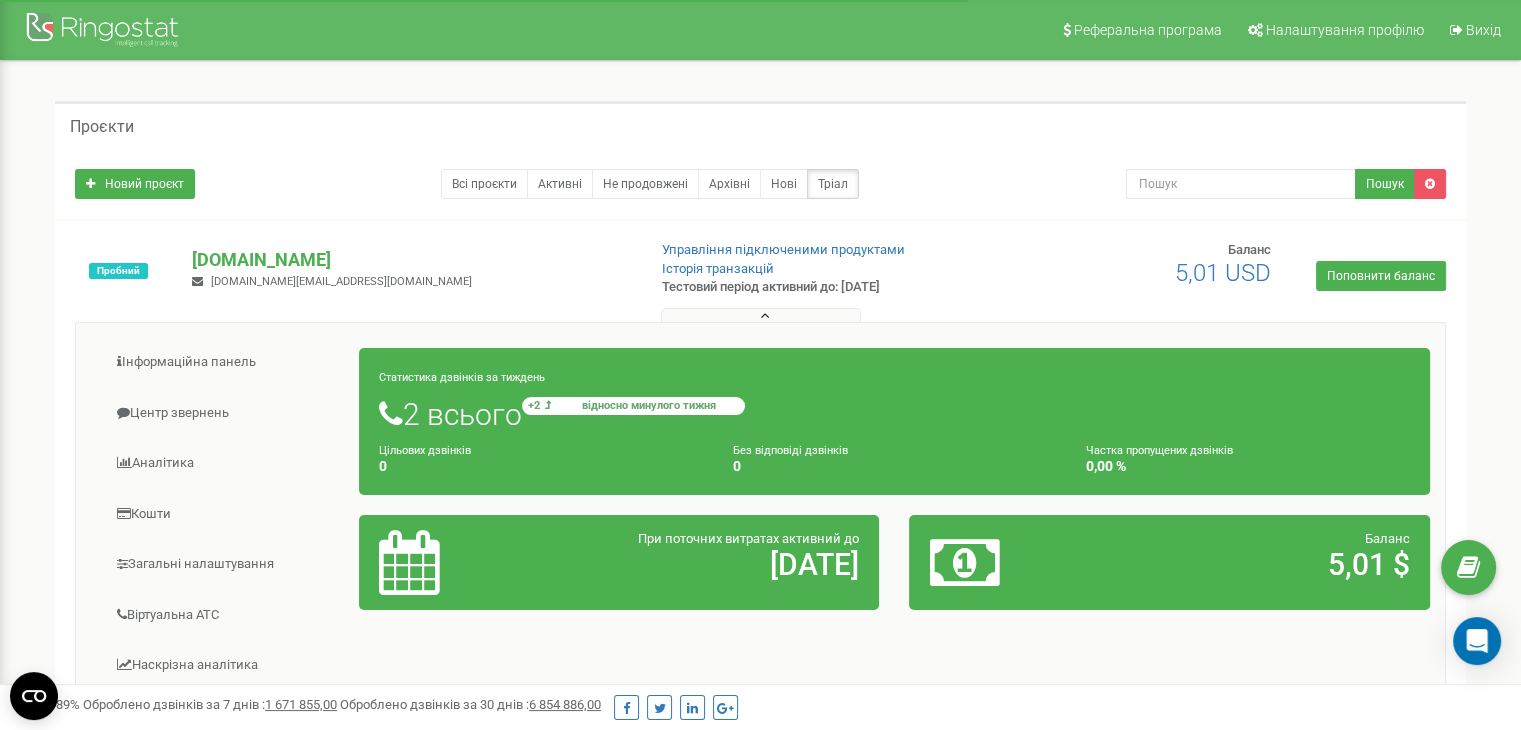 click on "+2                                   відносно минулого тижня" at bounding box center [633, 406] 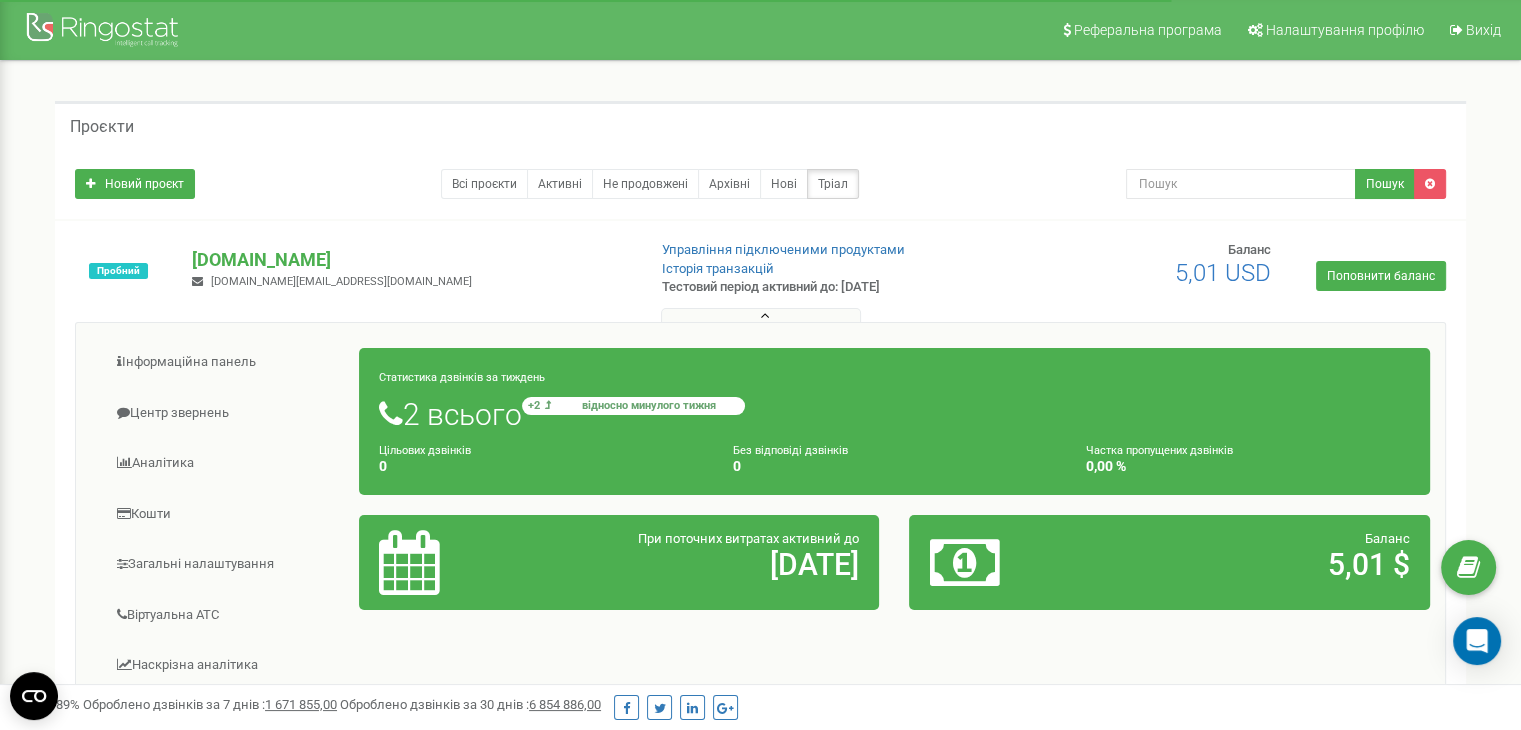 click on "відносно минулого тижня" at bounding box center (649, 405) 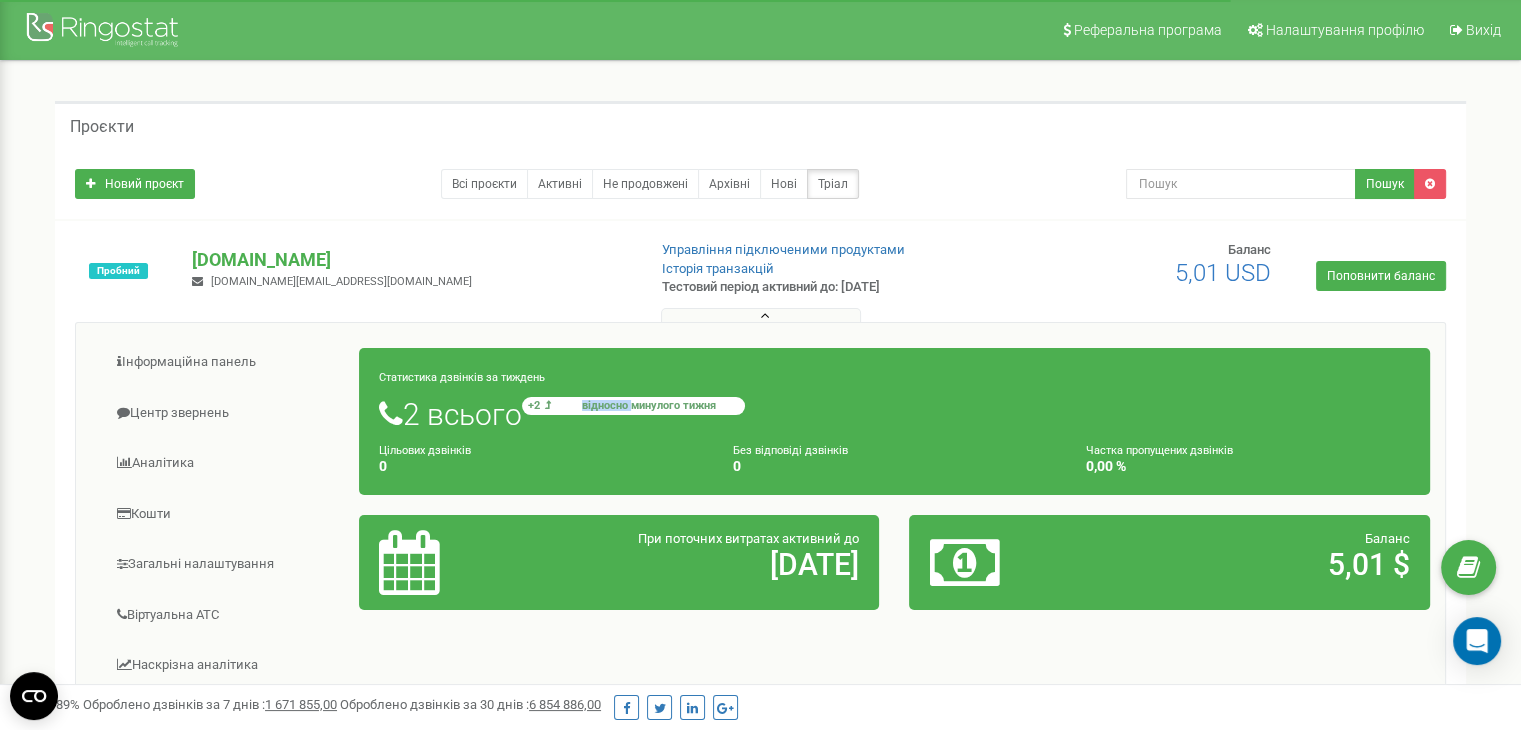 click on "відносно минулого тижня" at bounding box center [649, 405] 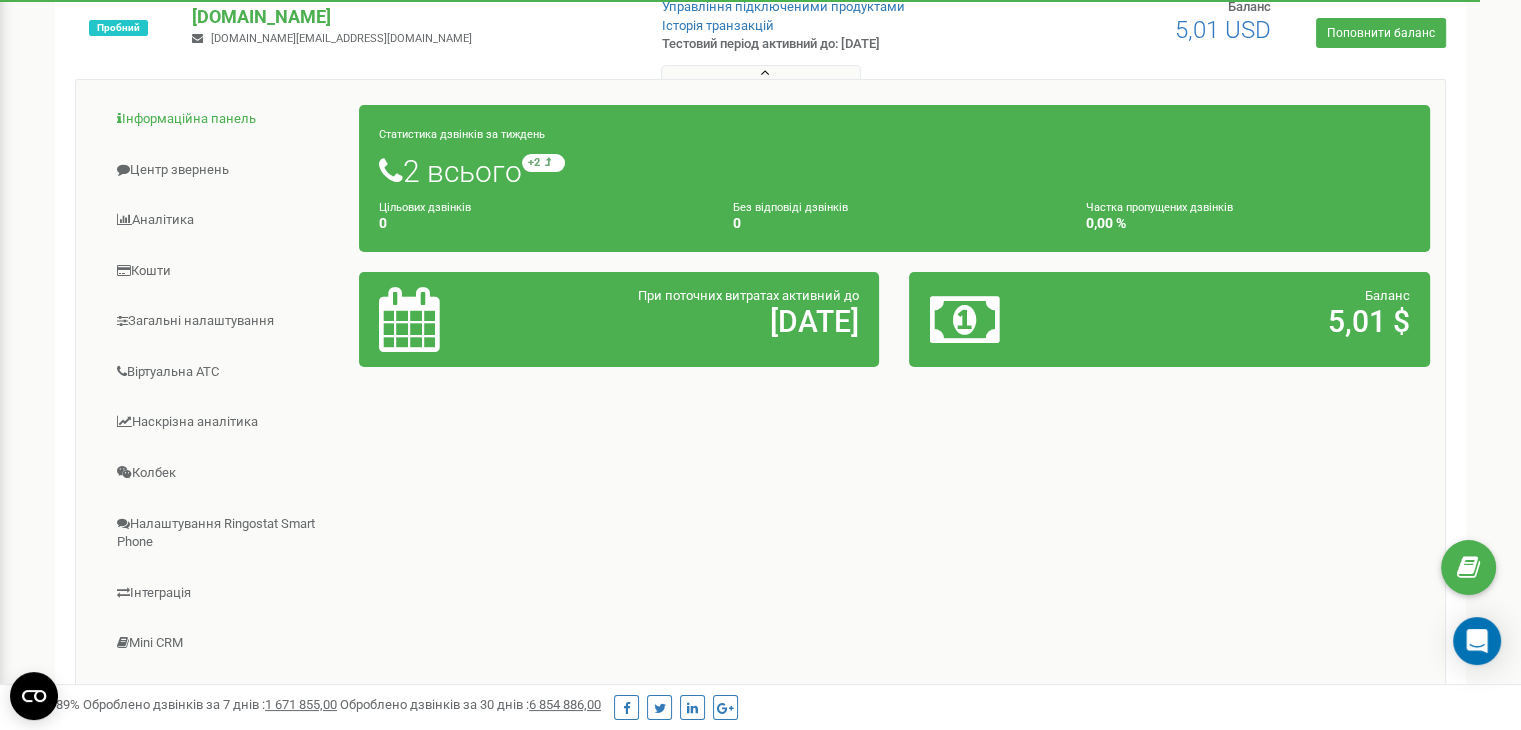 scroll, scrollTop: 246, scrollLeft: 0, axis: vertical 